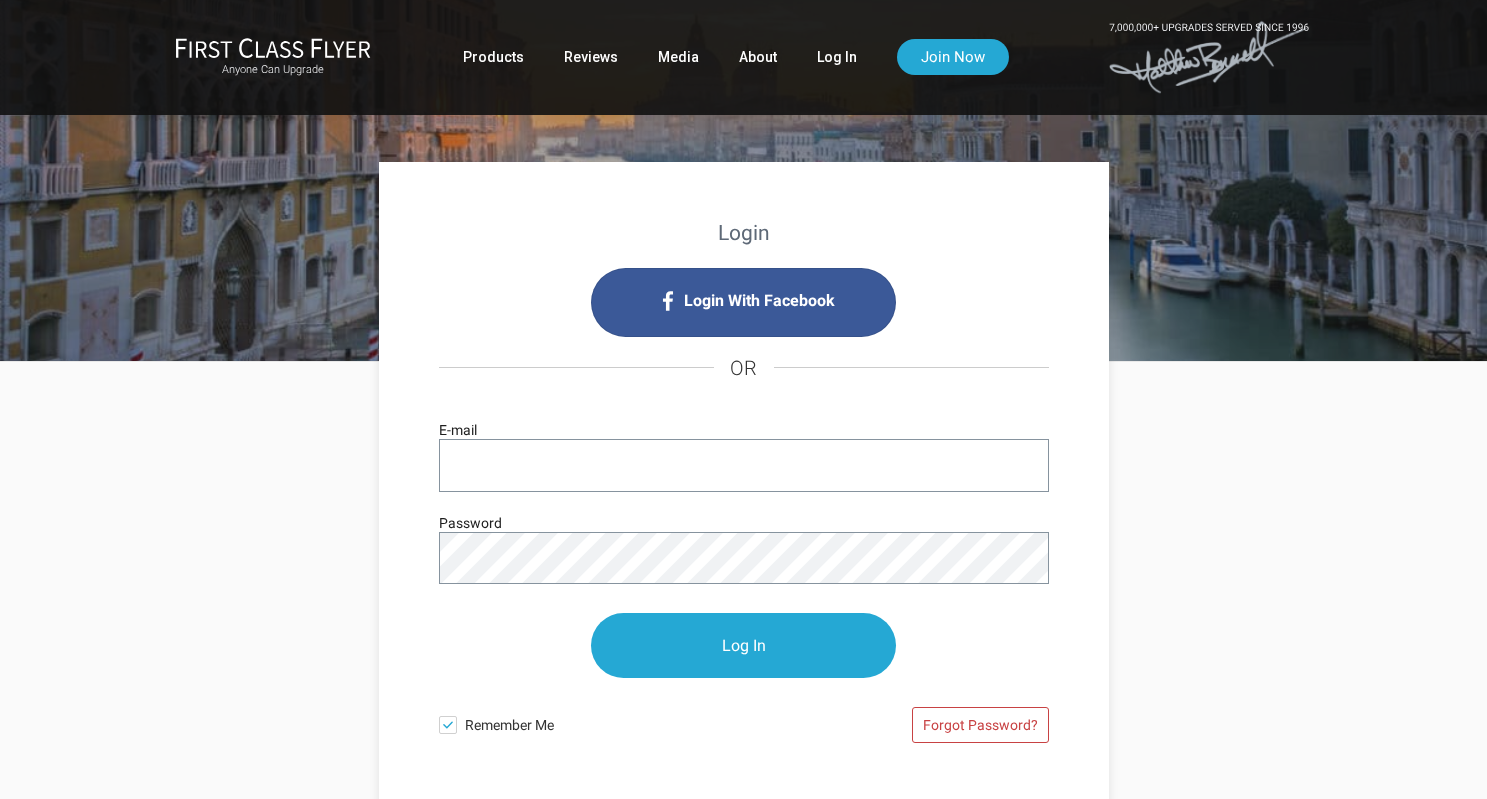 scroll, scrollTop: 0, scrollLeft: 0, axis: both 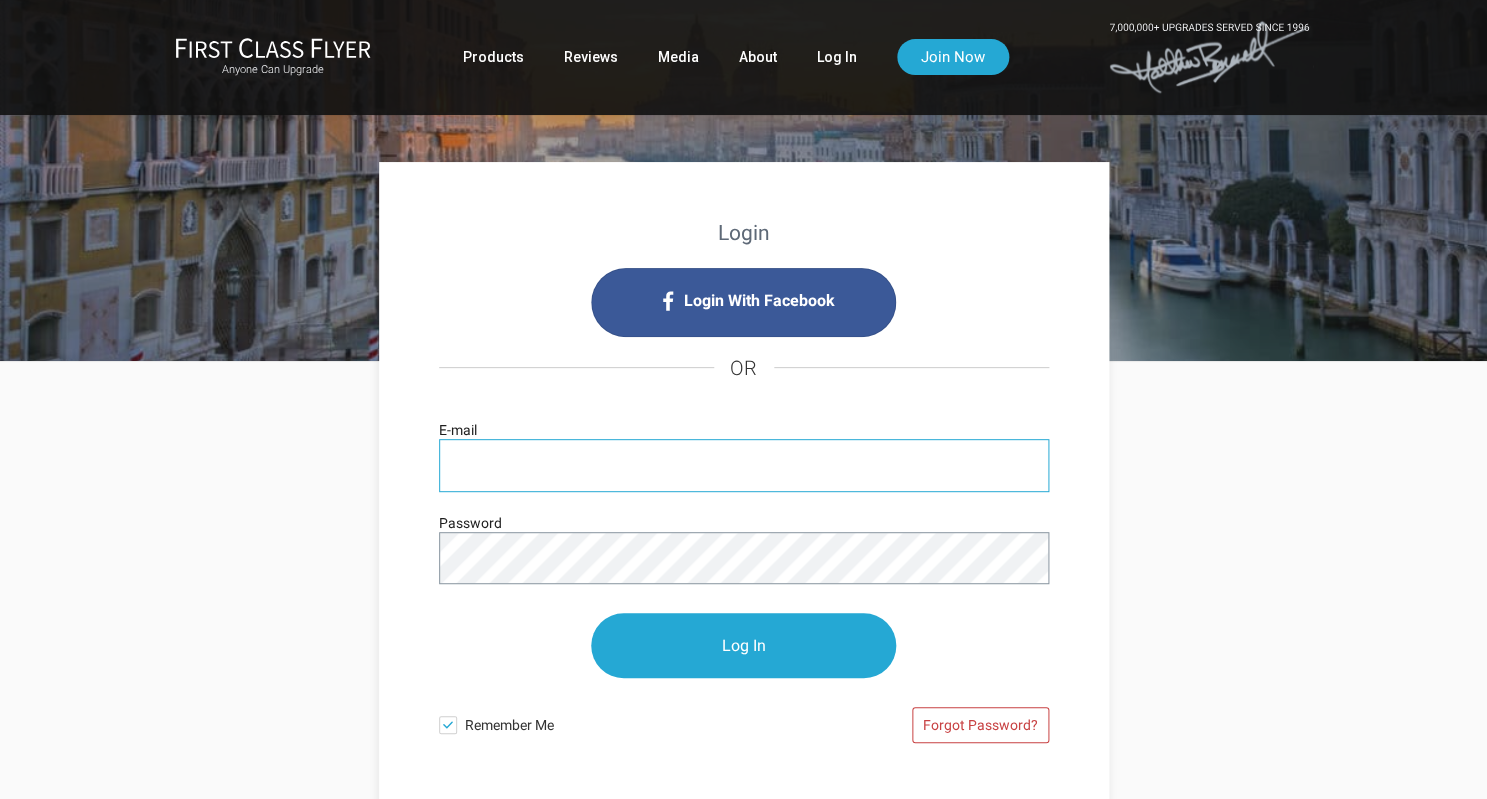 type on "paulcarey011@gmail.com" 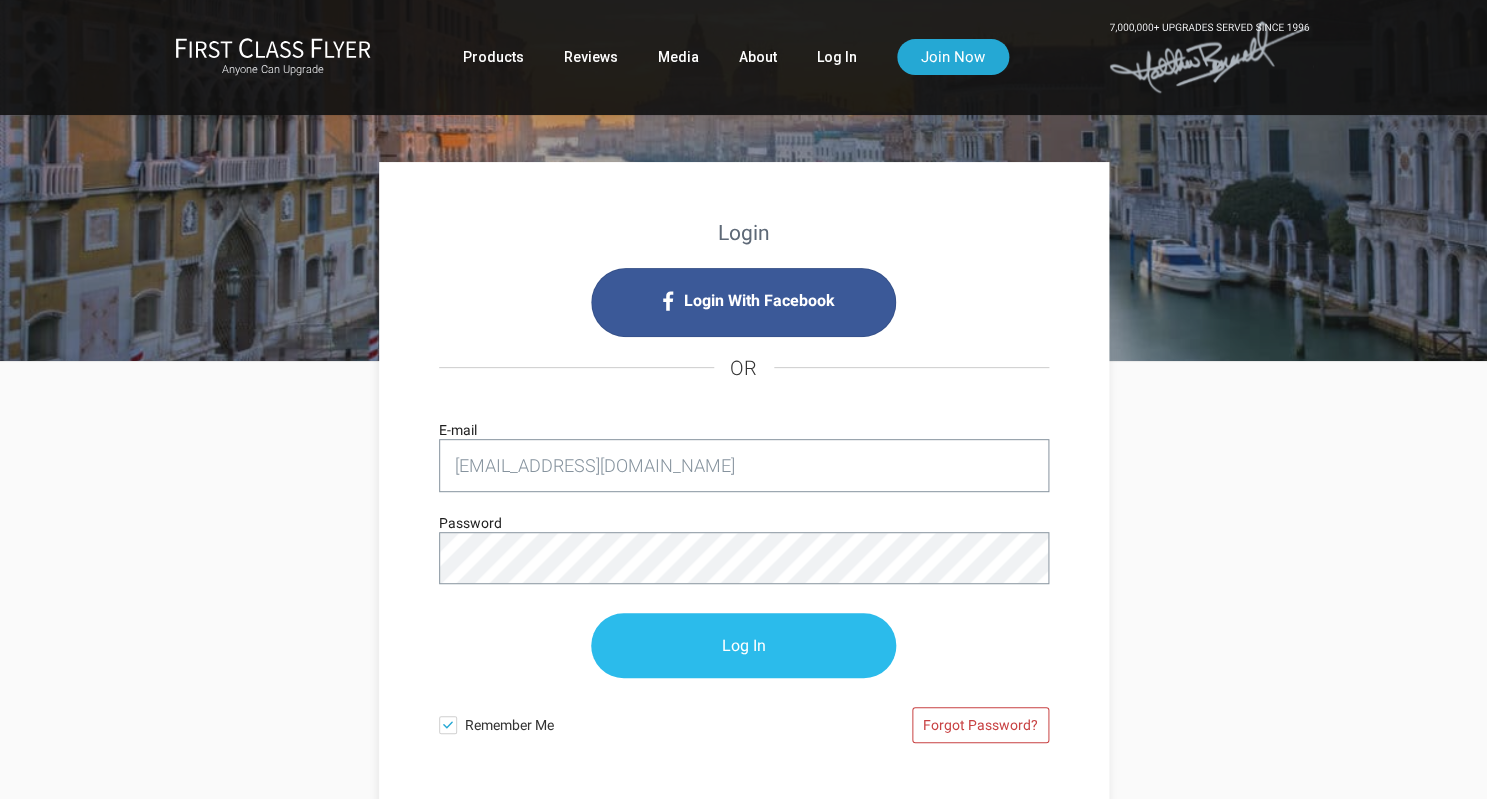 click on "Log In" at bounding box center (743, 645) 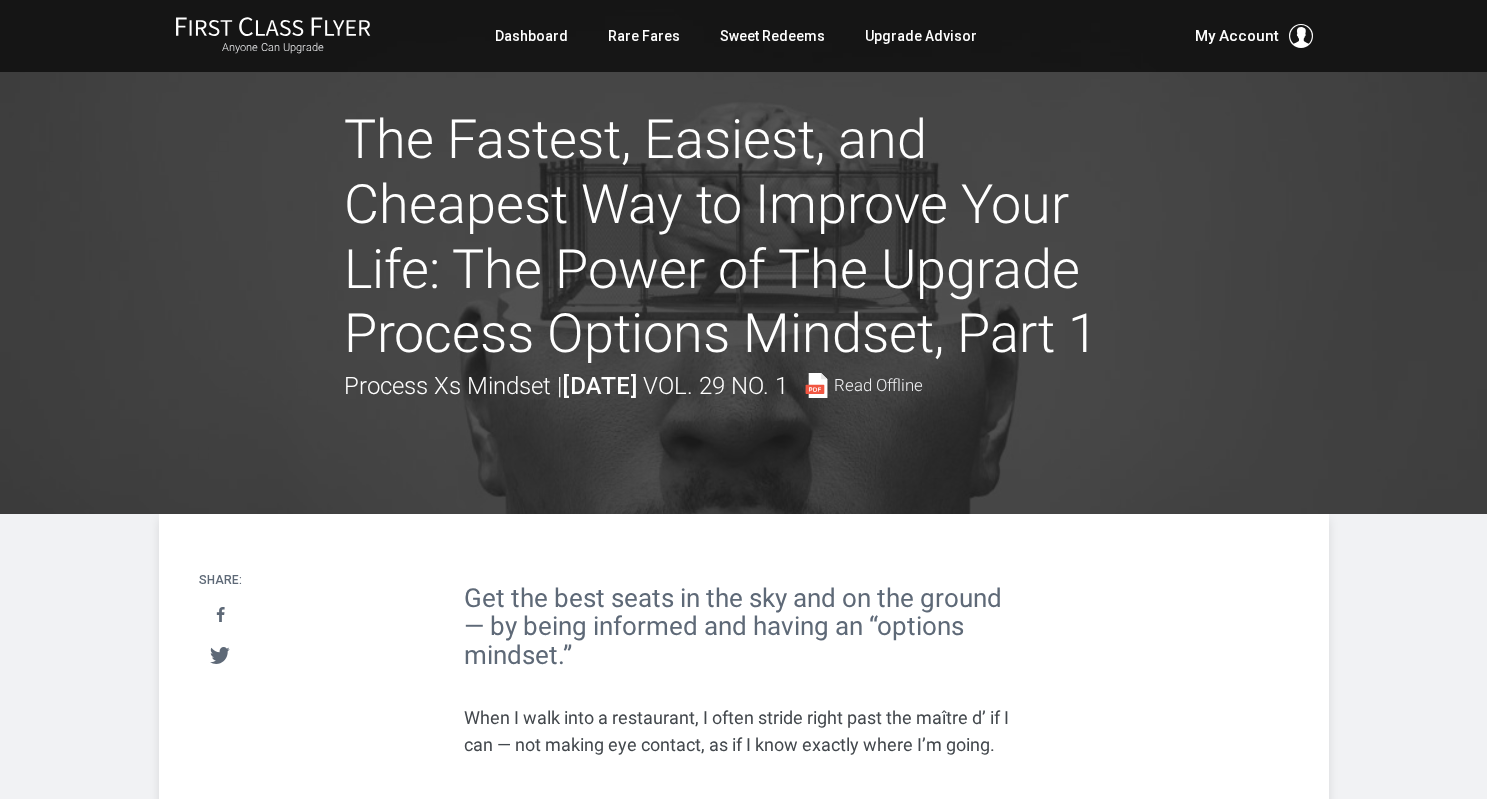 scroll, scrollTop: 0, scrollLeft: 0, axis: both 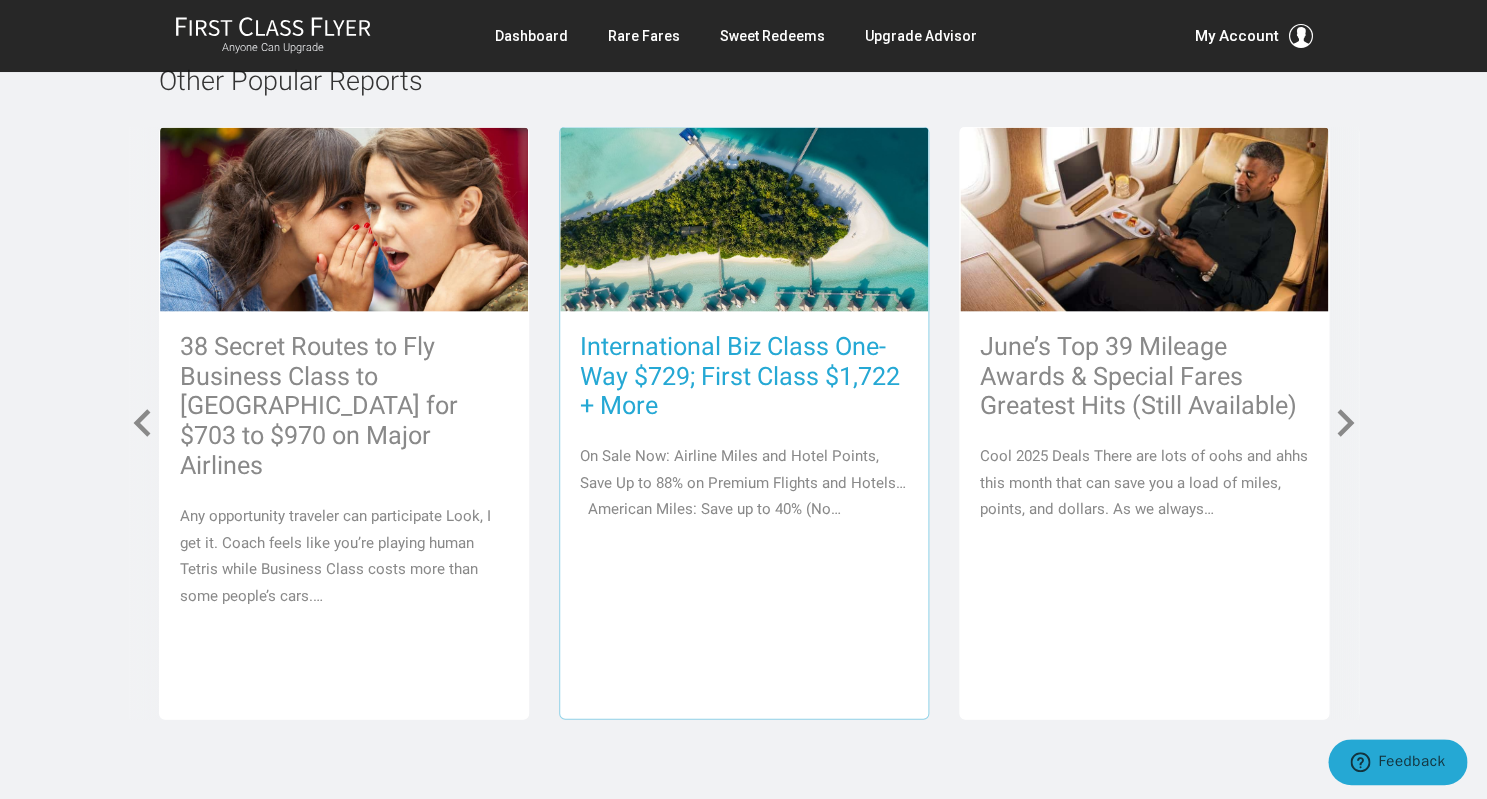click on "International Biz Class One-Way $729; First Class $1,722 + More" at bounding box center [744, 376] 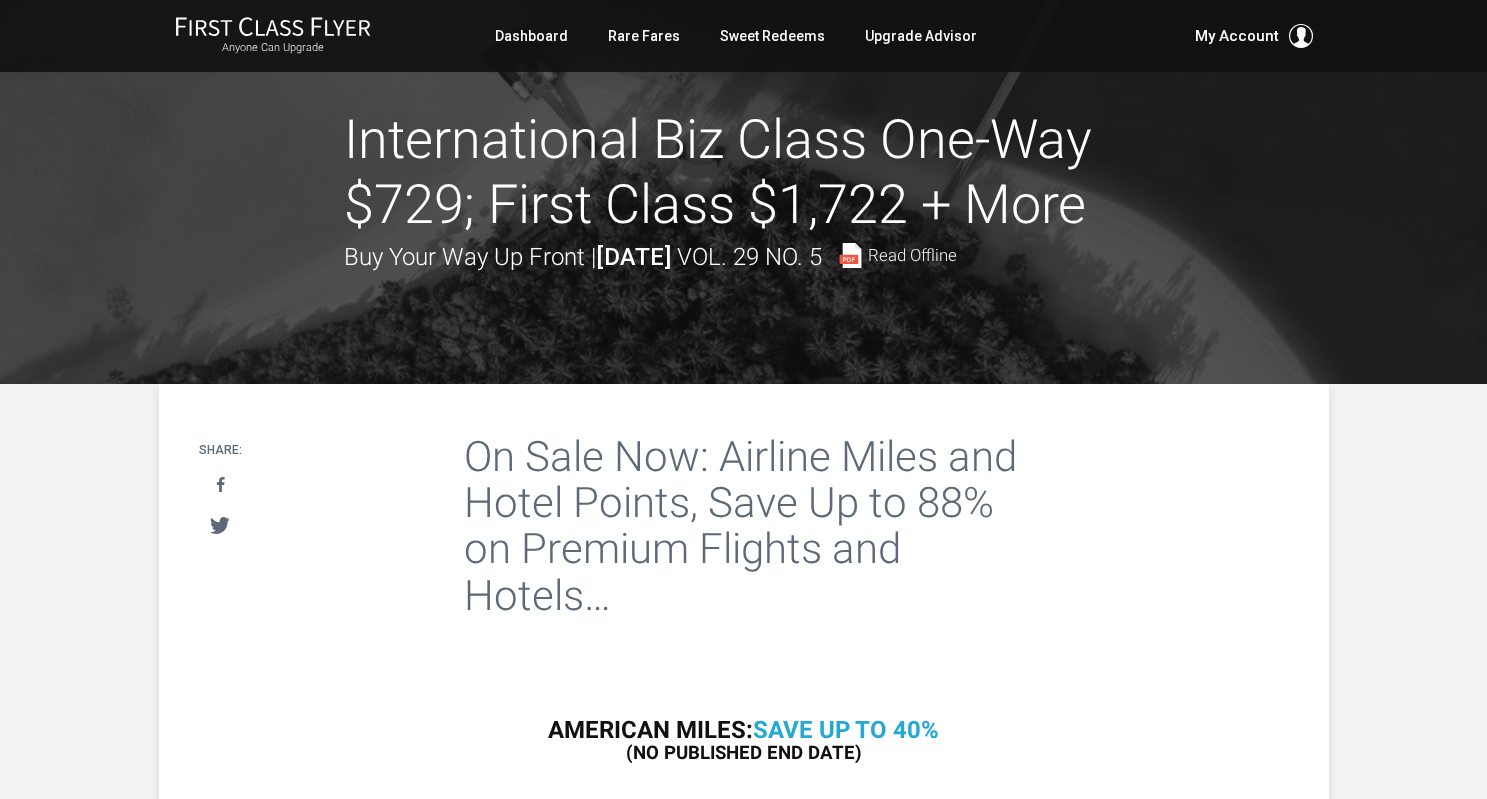 scroll, scrollTop: 0, scrollLeft: 0, axis: both 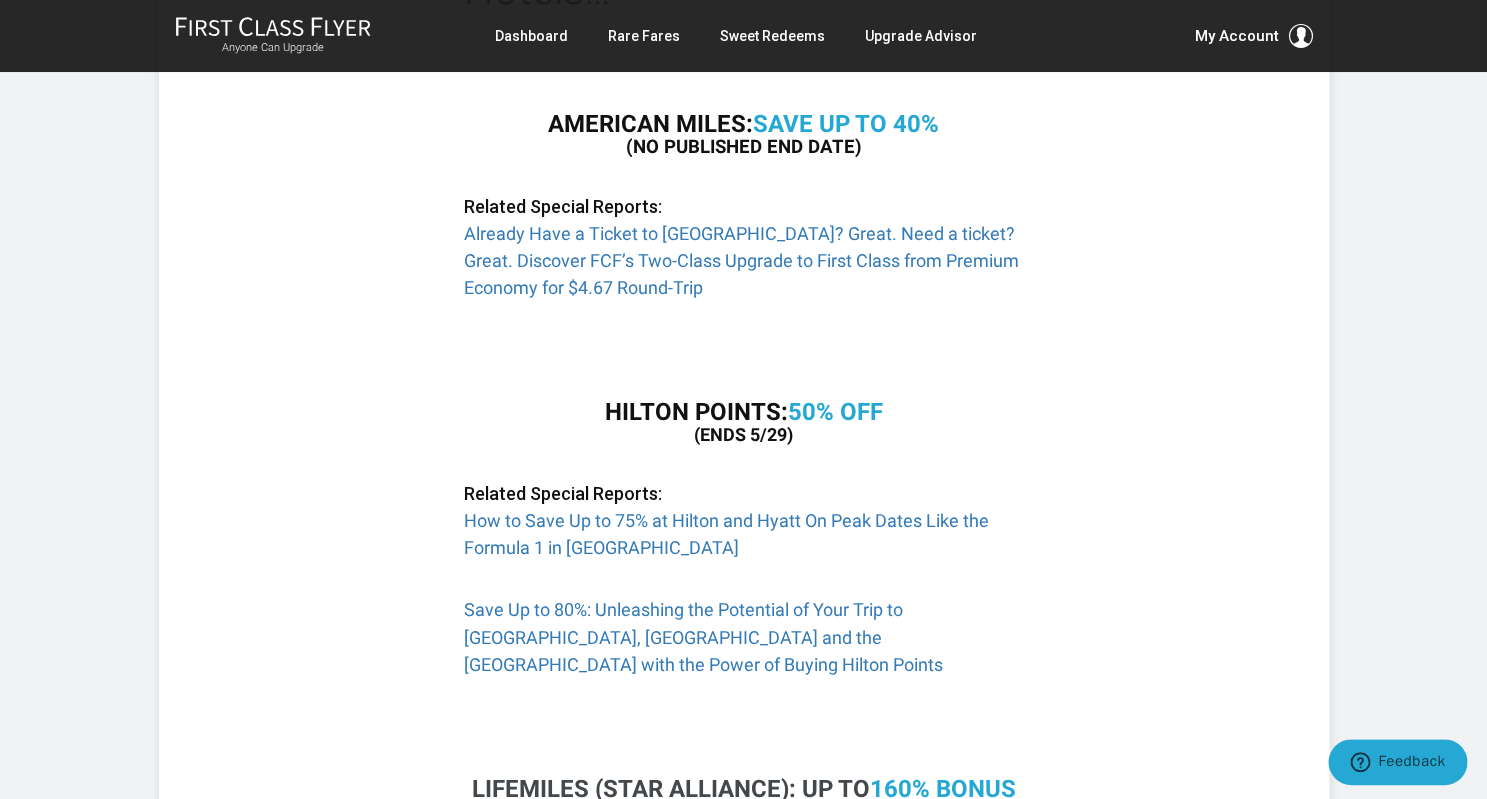 click on "Save up to 40%" at bounding box center [846, 124] 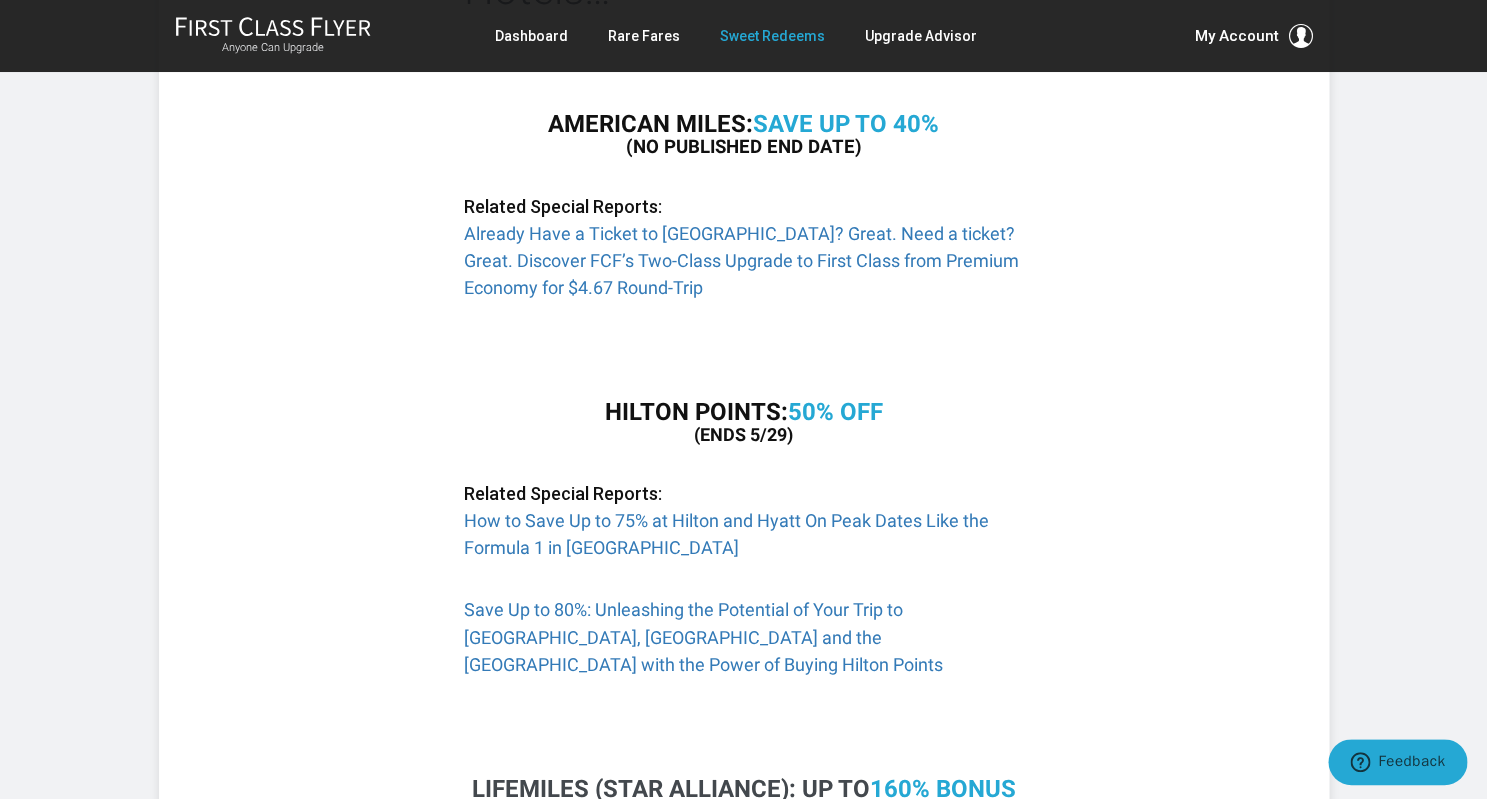 click on "Sweet Redeems" at bounding box center (772, 36) 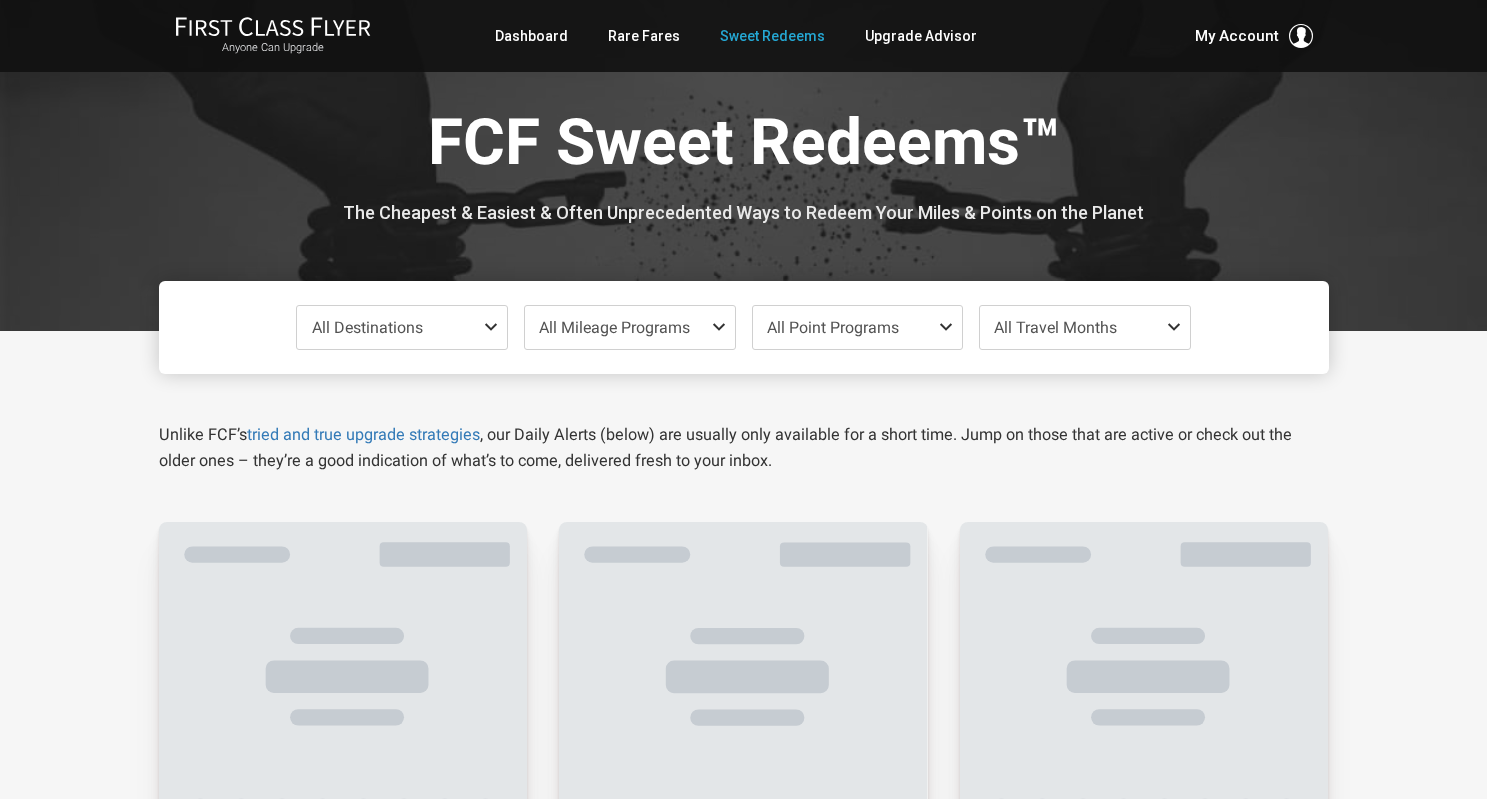 scroll, scrollTop: 0, scrollLeft: 0, axis: both 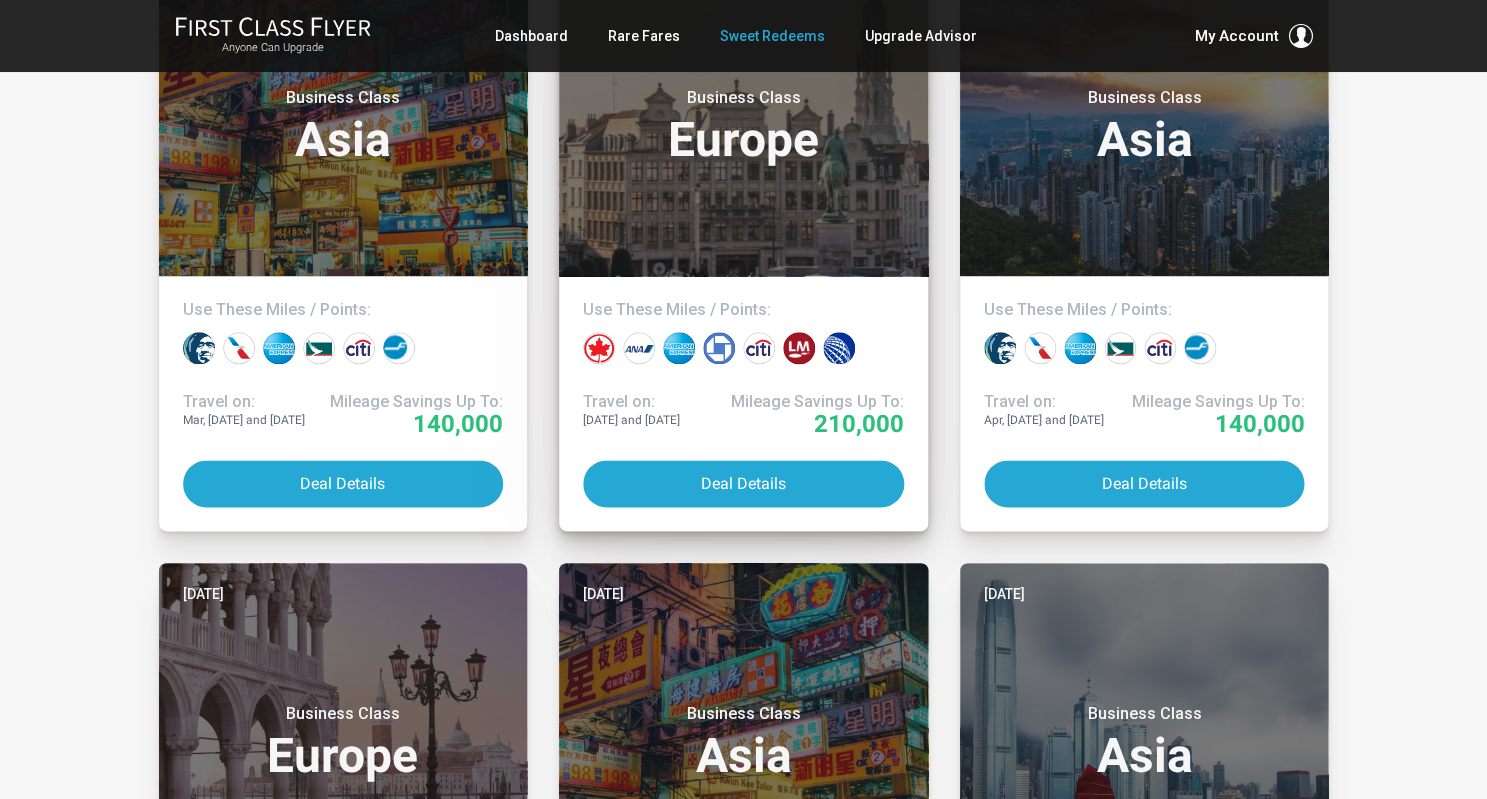 click on "[DATE] Business Class  Europe" at bounding box center [743, 112] 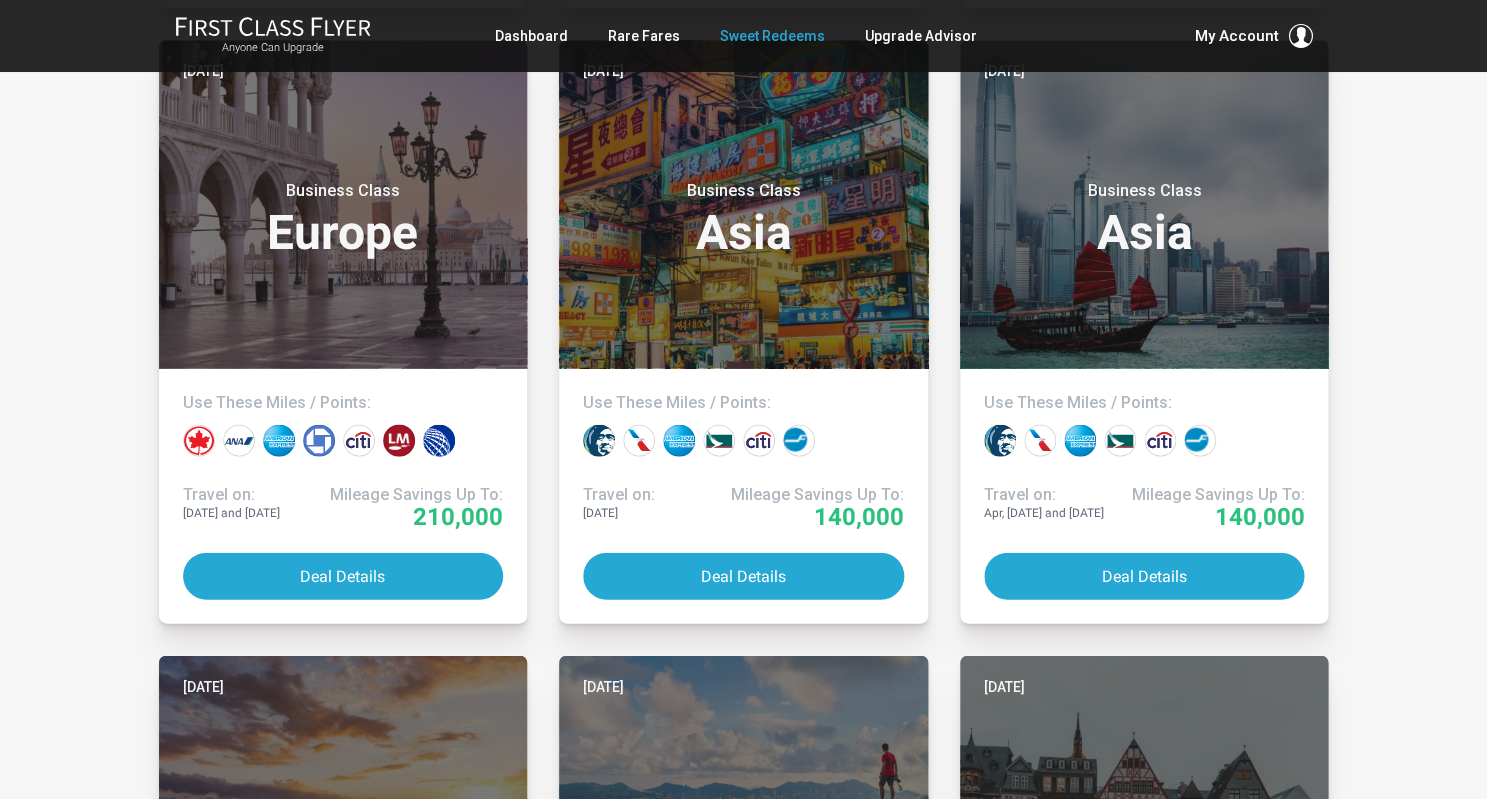 scroll, scrollTop: 1123, scrollLeft: 0, axis: vertical 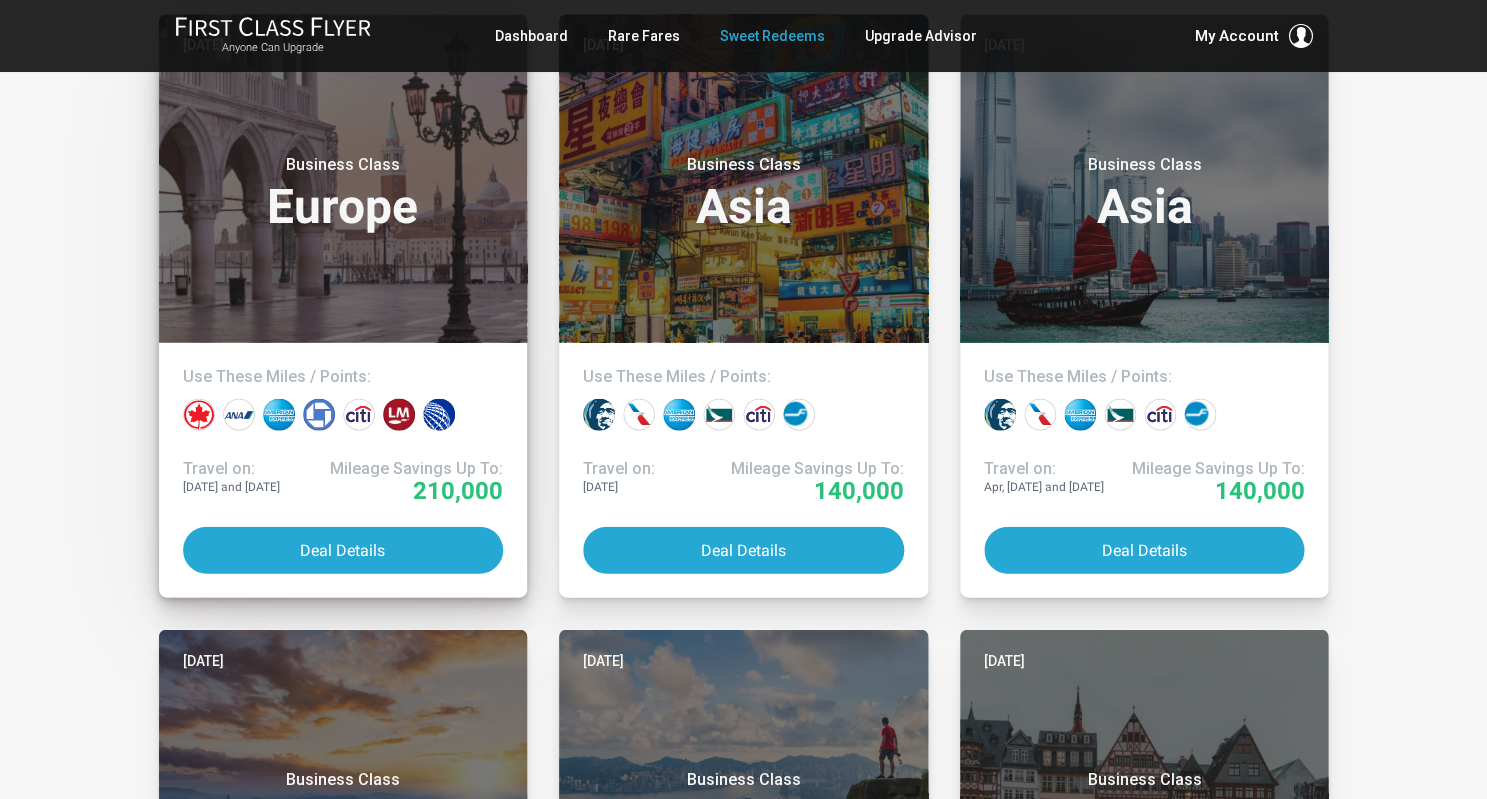 click on "Today Business Class  Europe" at bounding box center (343, 178) 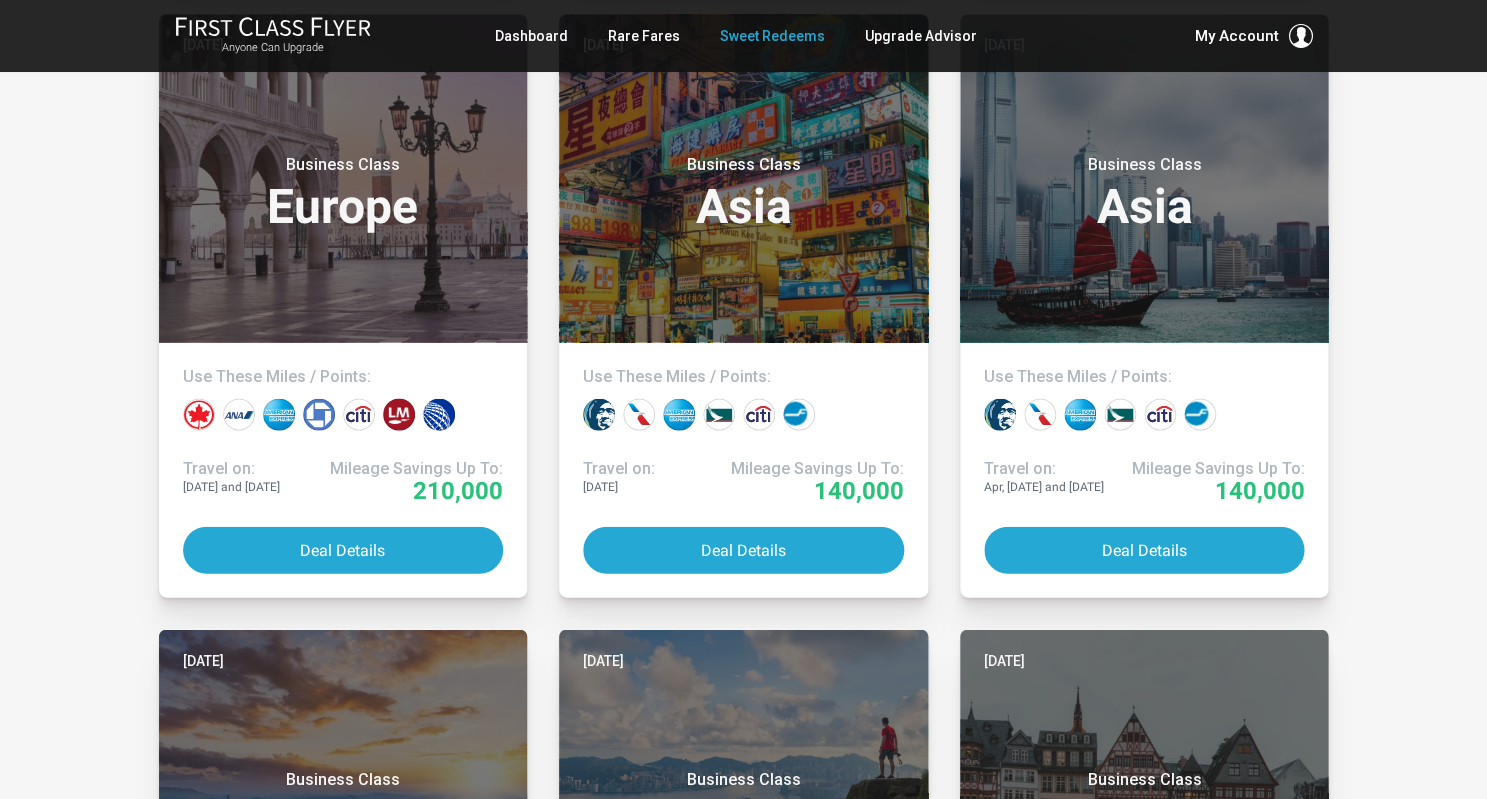 drag, startPoint x: 1481, startPoint y: 307, endPoint x: 1482, endPoint y: 363, distance: 56.008926 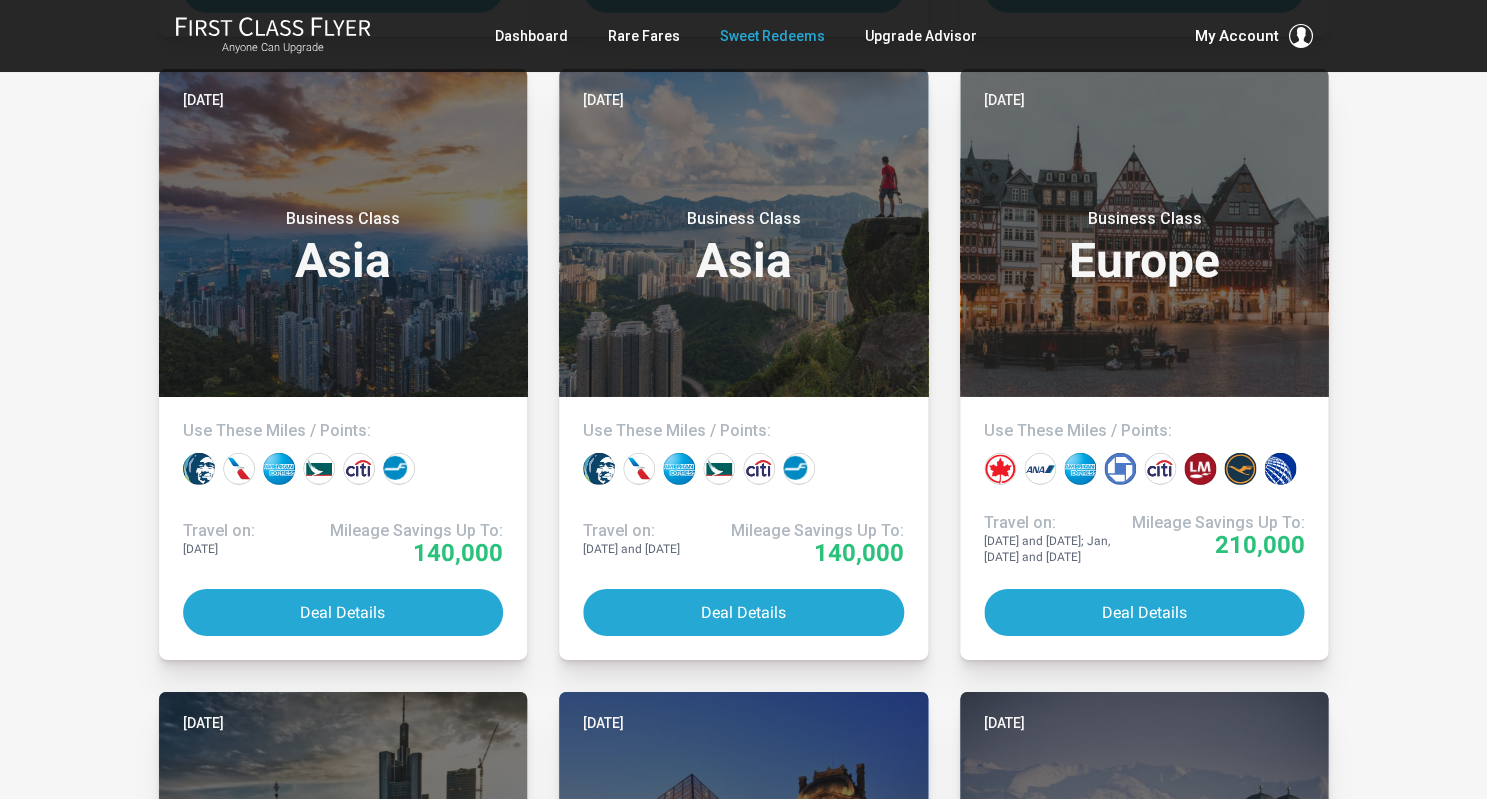 scroll, scrollTop: 0, scrollLeft: 0, axis: both 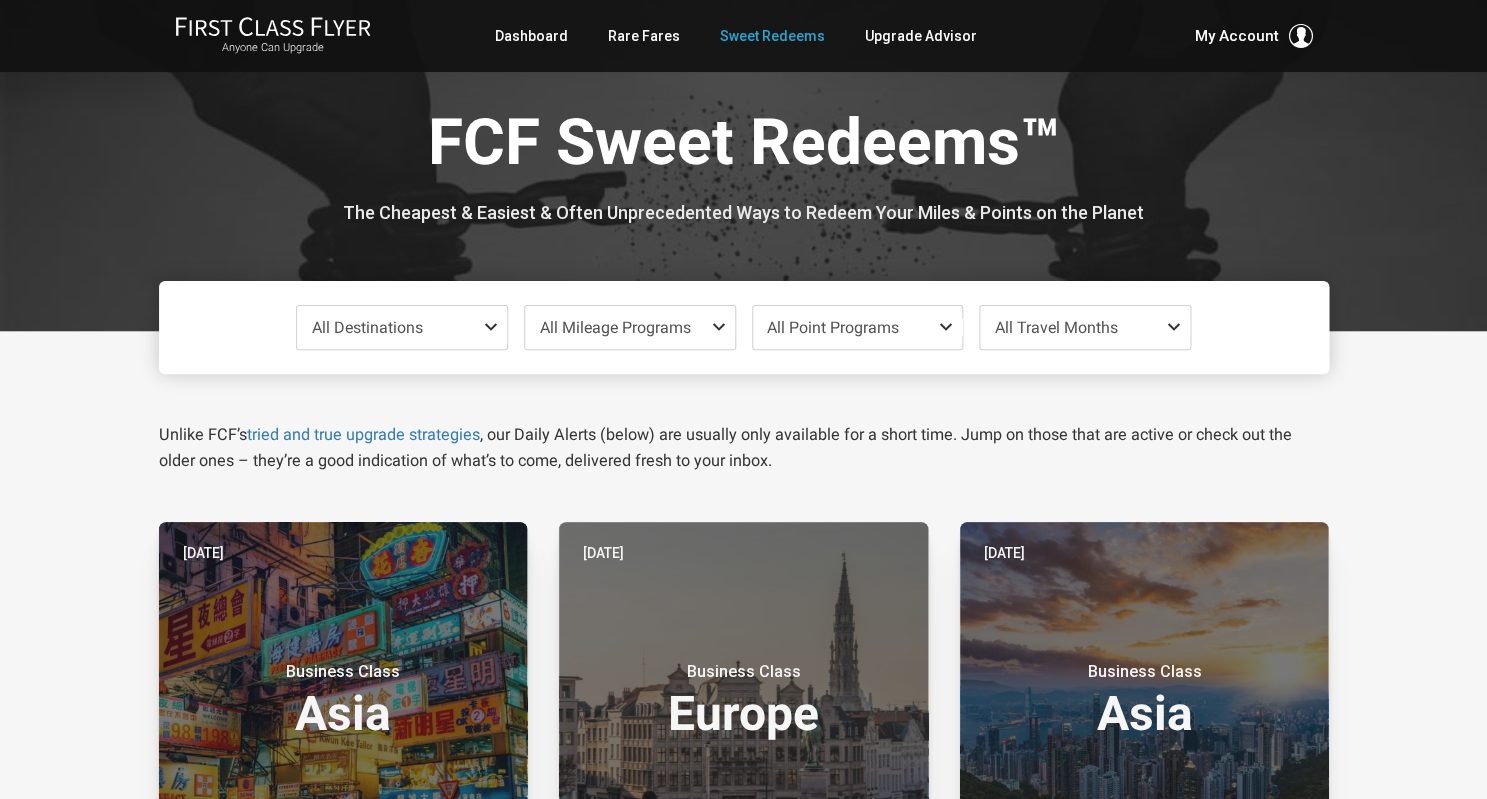 click at bounding box center [1178, 327] 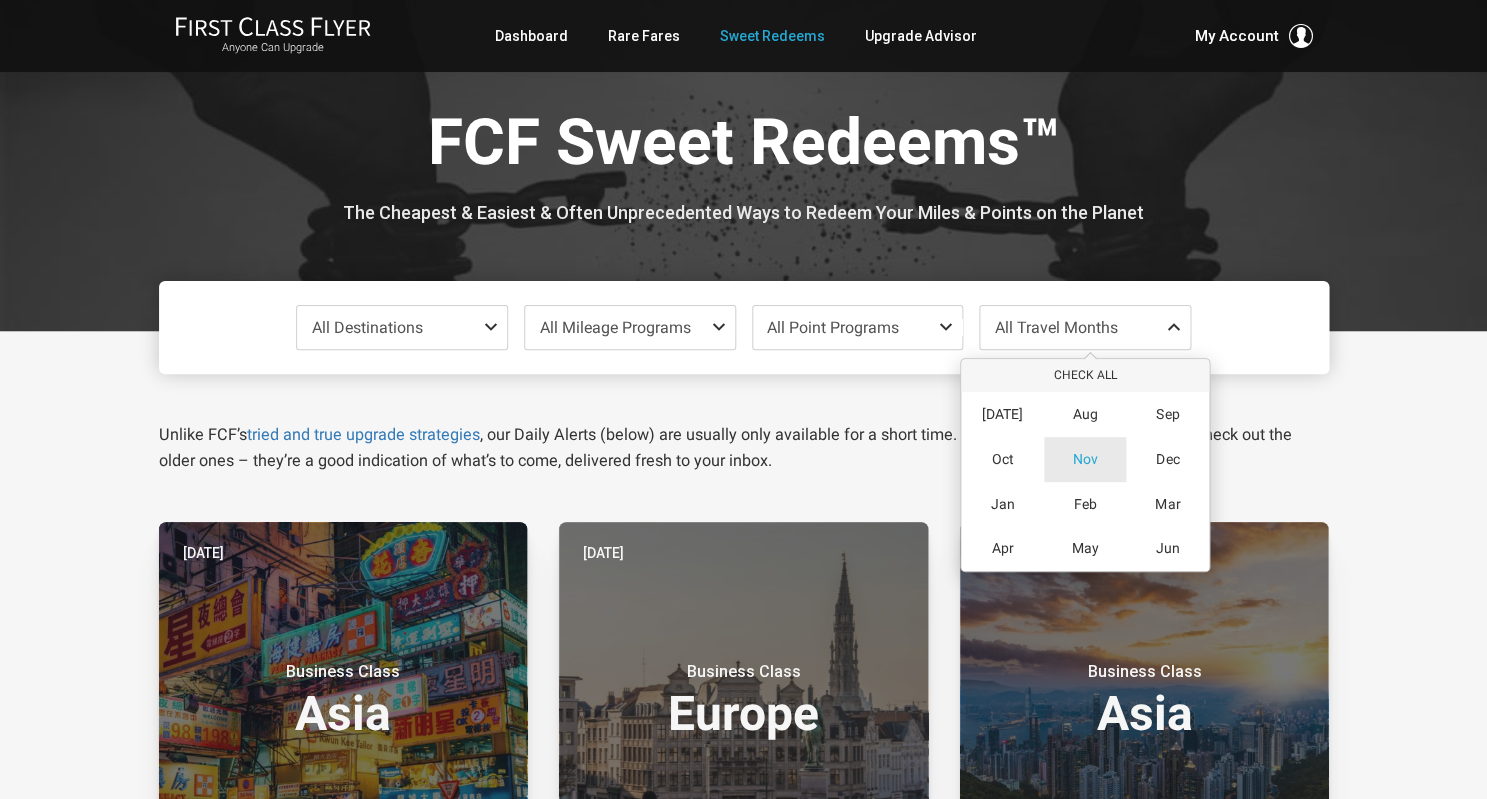 click on "Nov" at bounding box center (1084, 459) 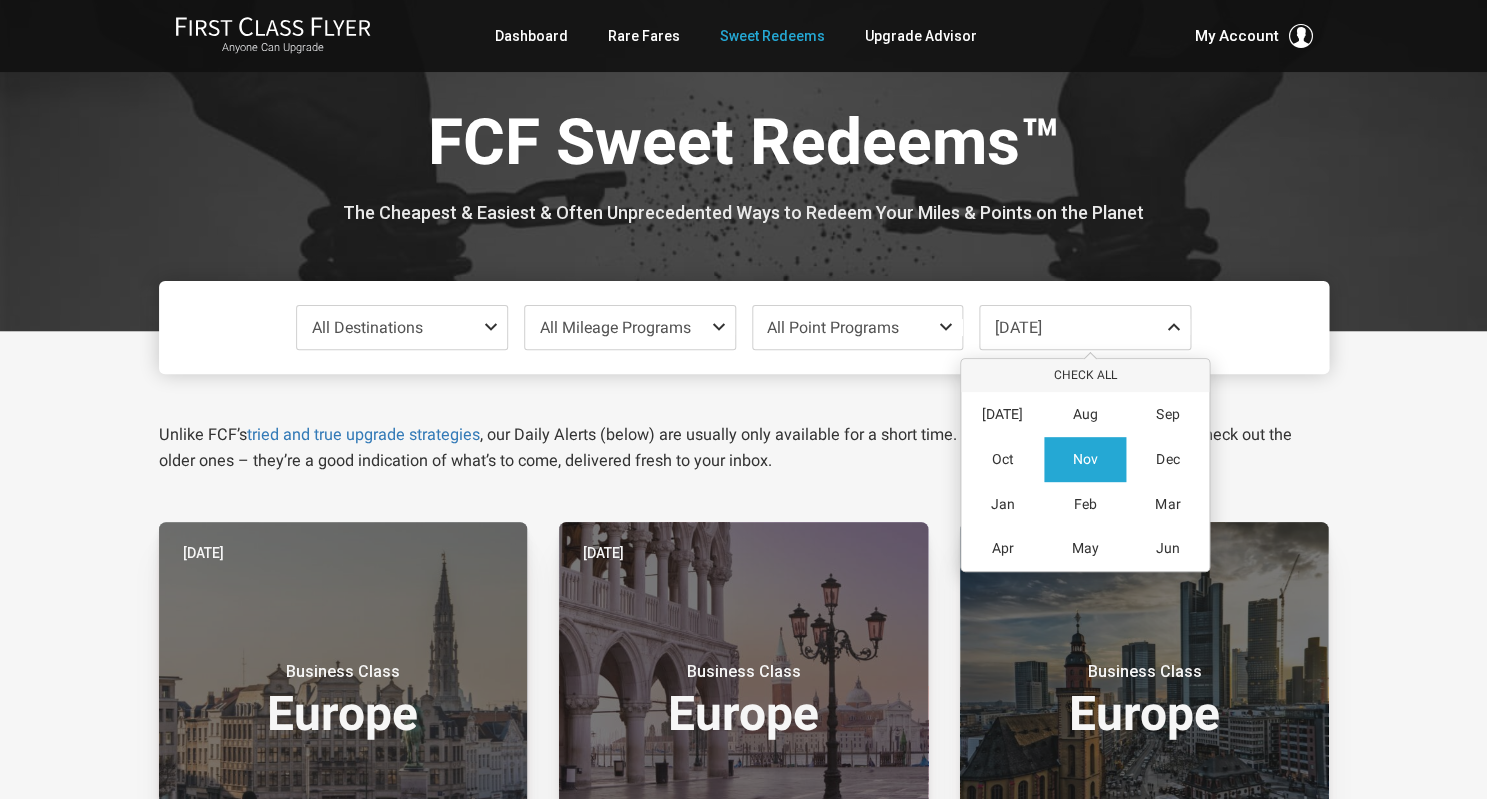 click on "All Mileage Programs" at bounding box center [630, 327] 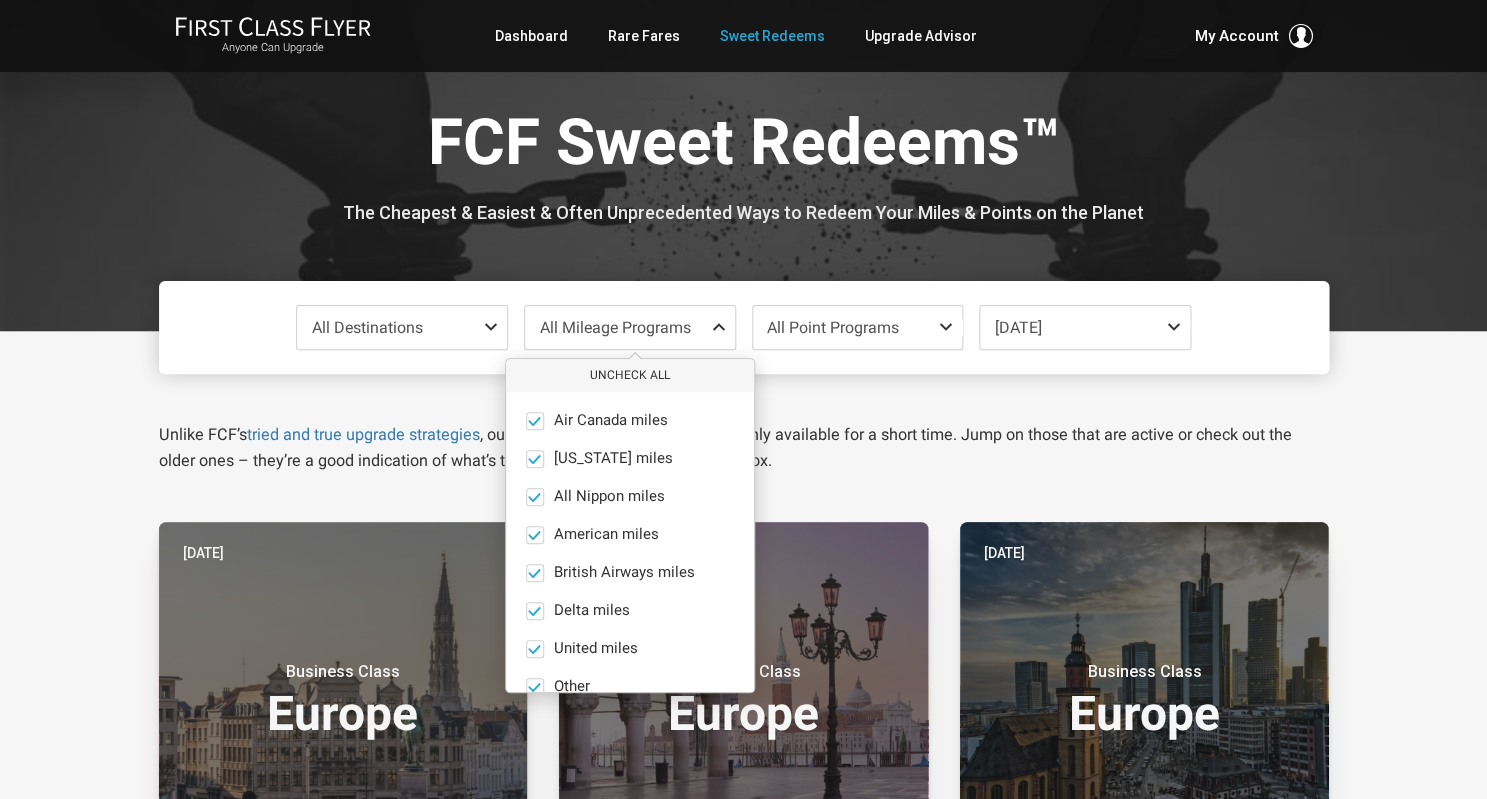 click on "Unlike FCF’s  tried and true upgrade strategies , our Daily Alerts (below) are usually only available for a short time. Jump on those that are active or check out the older ones – they’re a good indication of what’s to come, delivered fresh to your inbox." at bounding box center (744, 424) 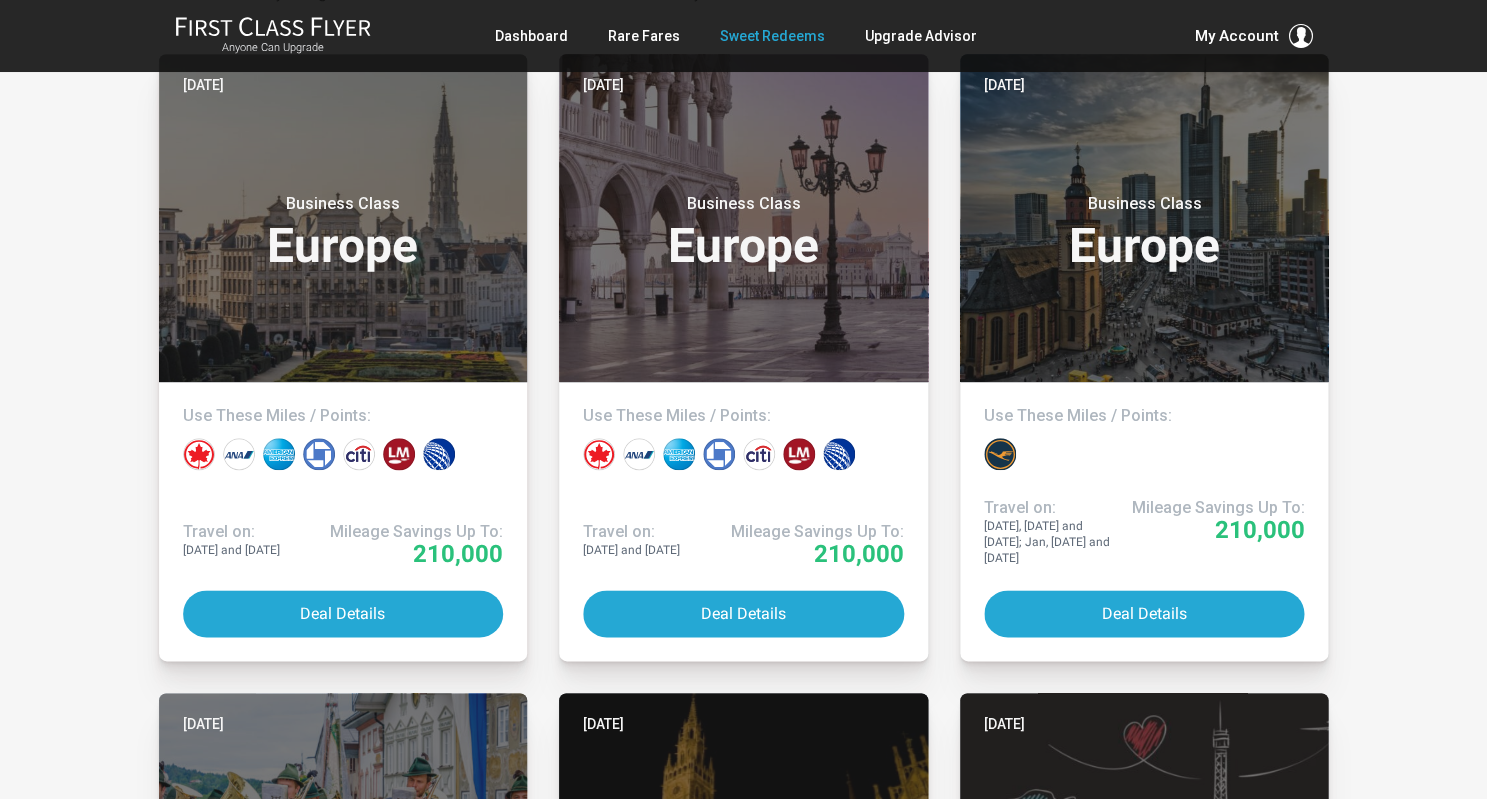 scroll, scrollTop: 479, scrollLeft: 0, axis: vertical 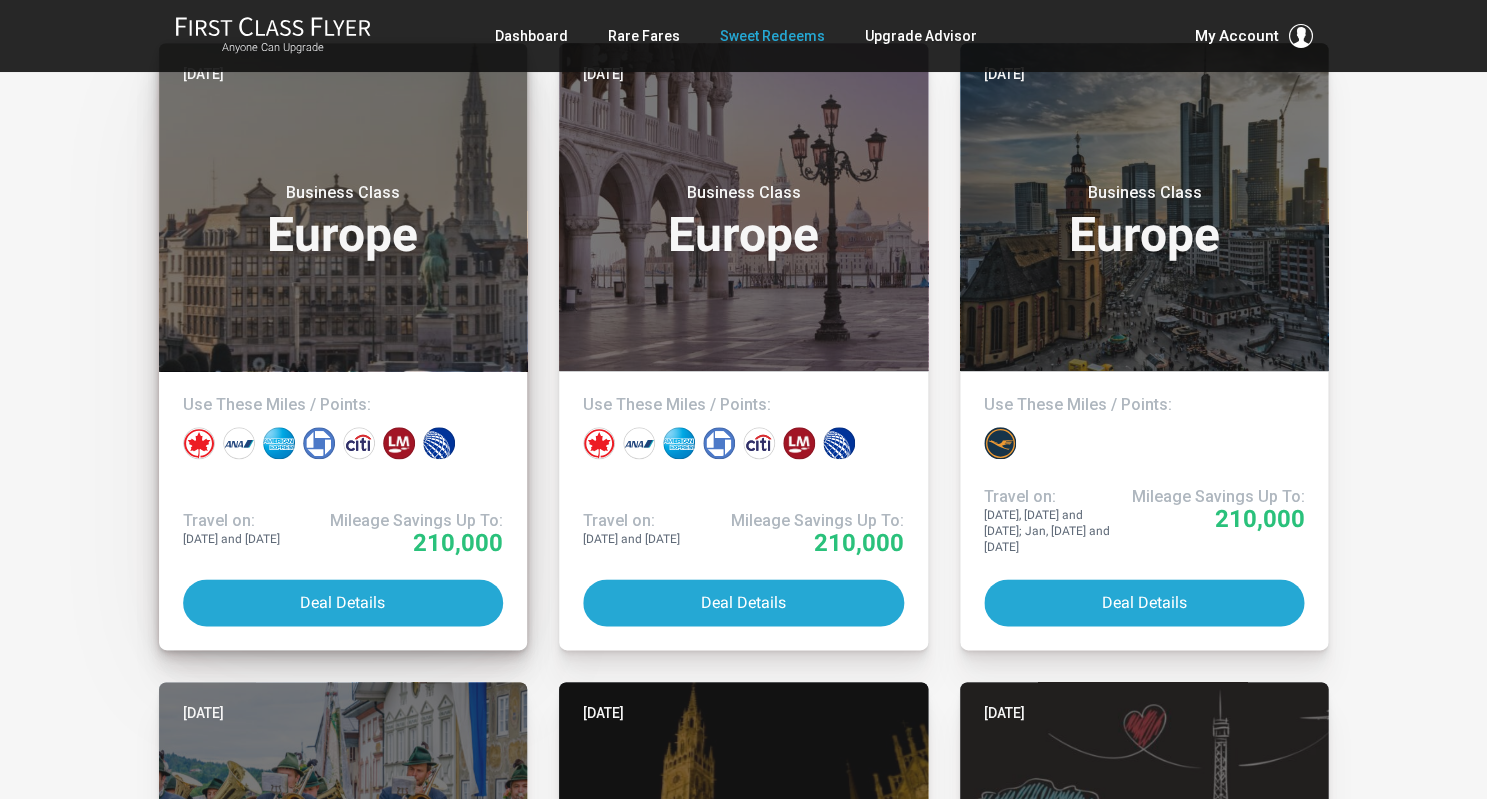 click on "Business Class  Europe" at bounding box center [343, 221] 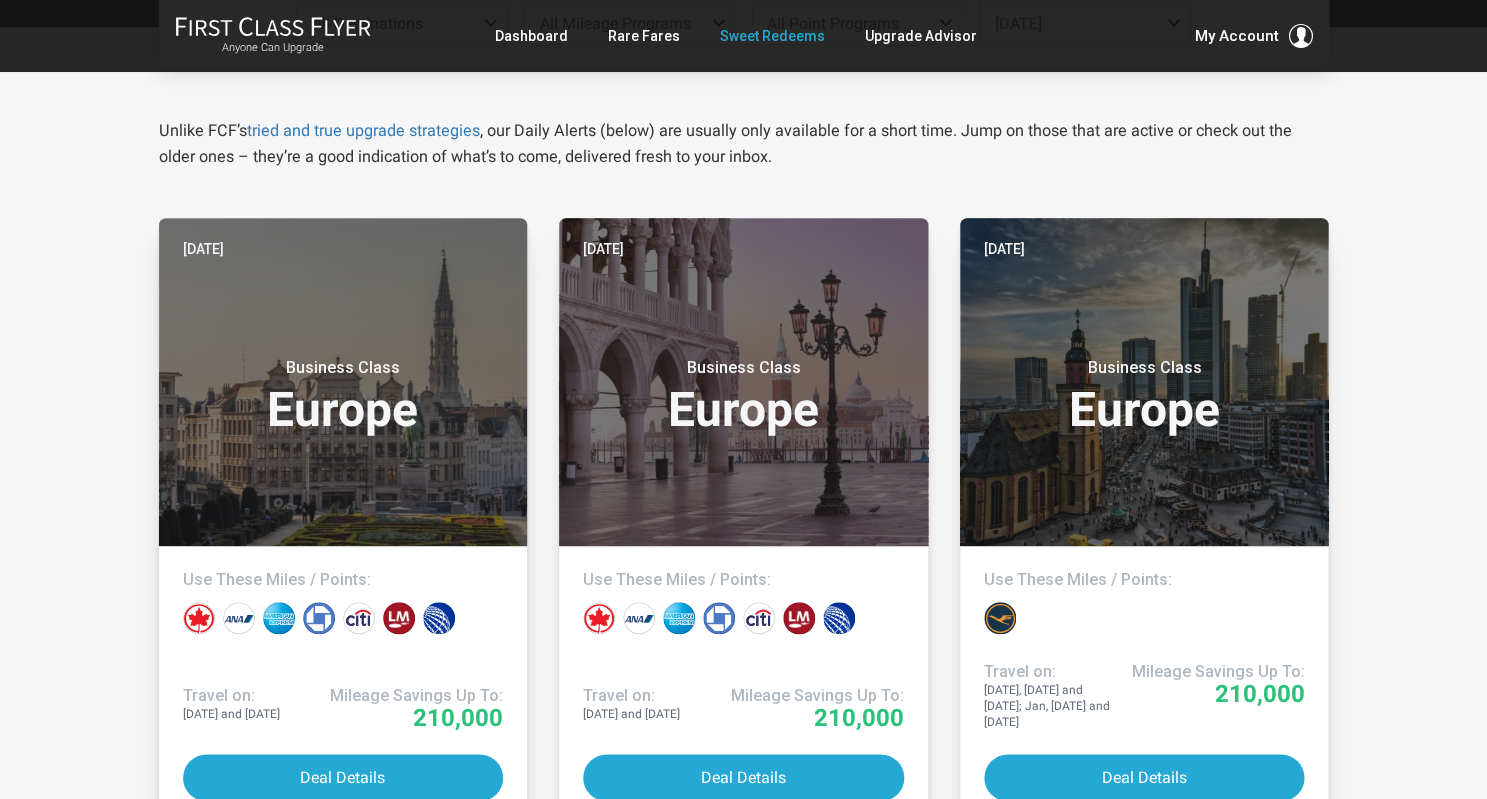 scroll, scrollTop: 362, scrollLeft: 0, axis: vertical 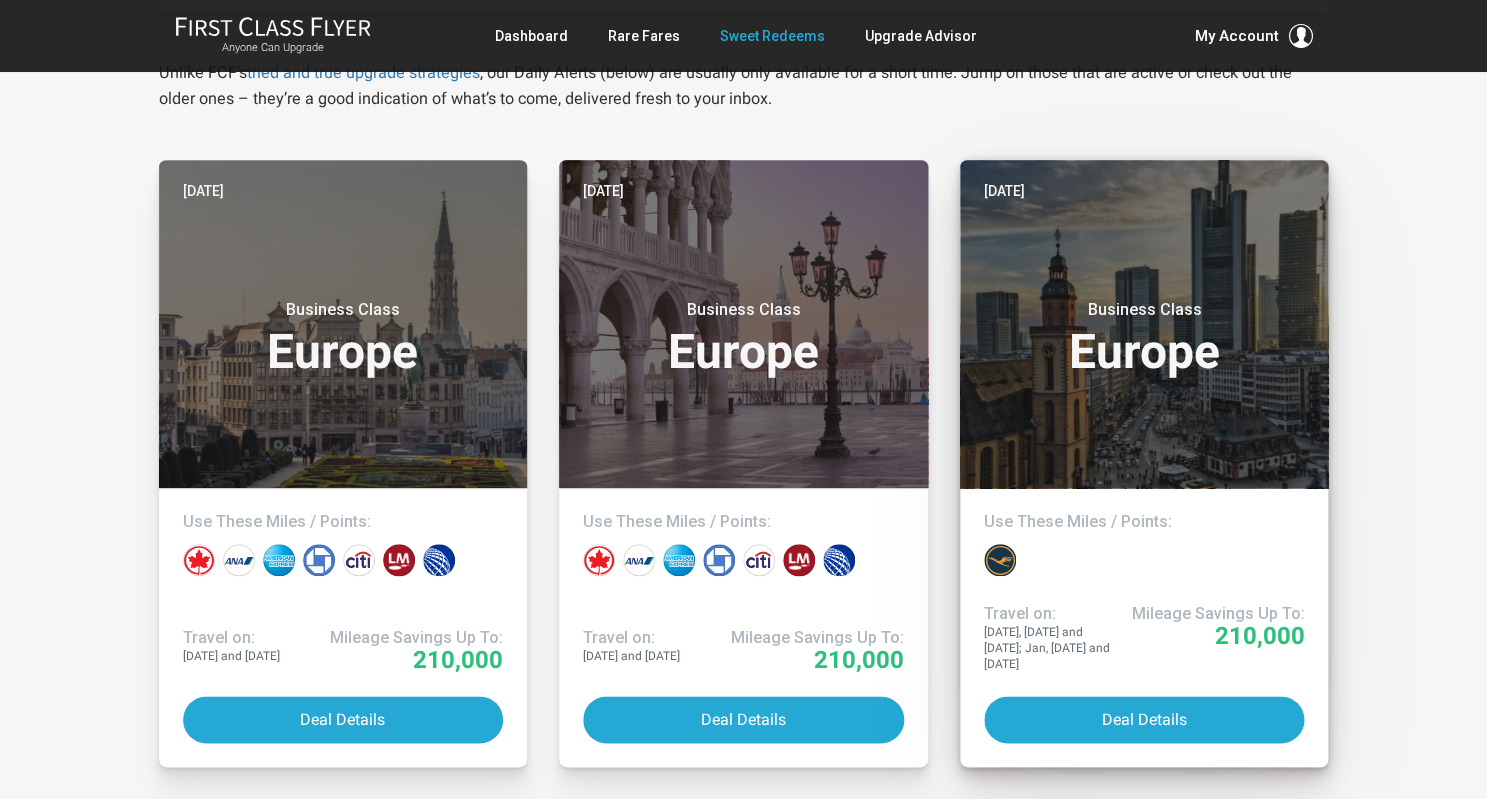 click on "Business Class  Europe" at bounding box center (1144, 338) 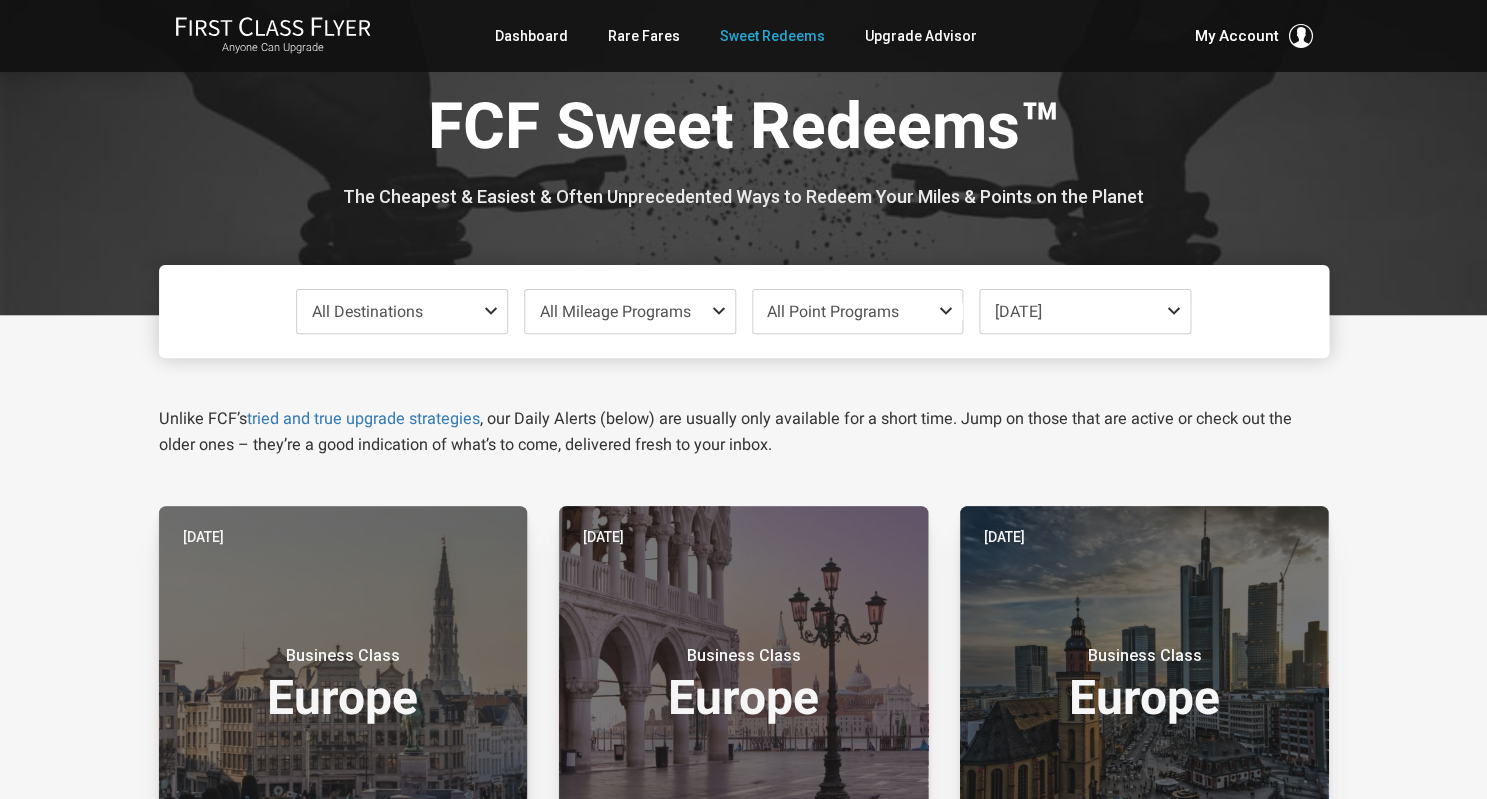 scroll, scrollTop: 0, scrollLeft: 0, axis: both 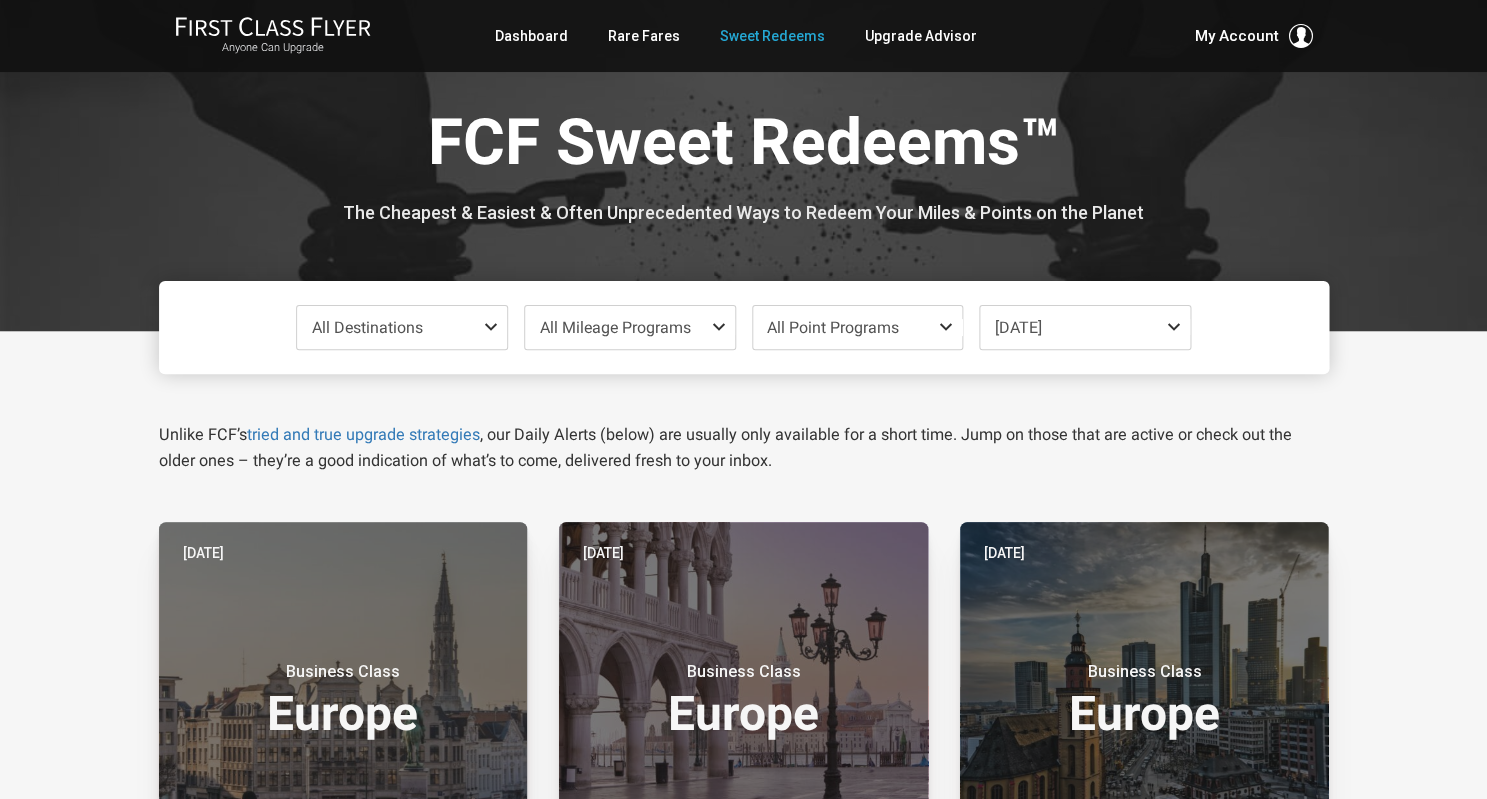 click at bounding box center [950, 327] 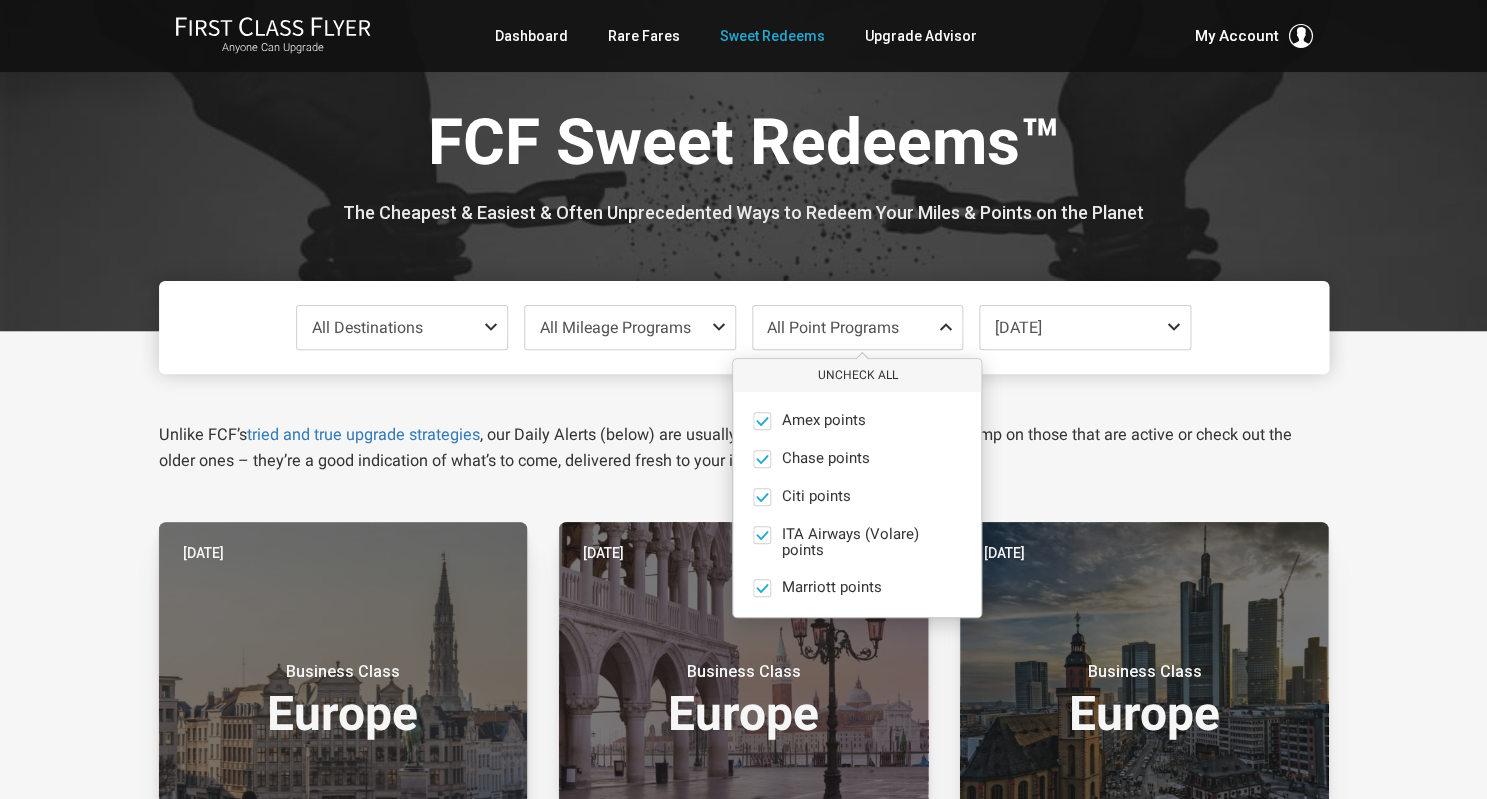 click on "All Mileage Programs" at bounding box center (630, 327) 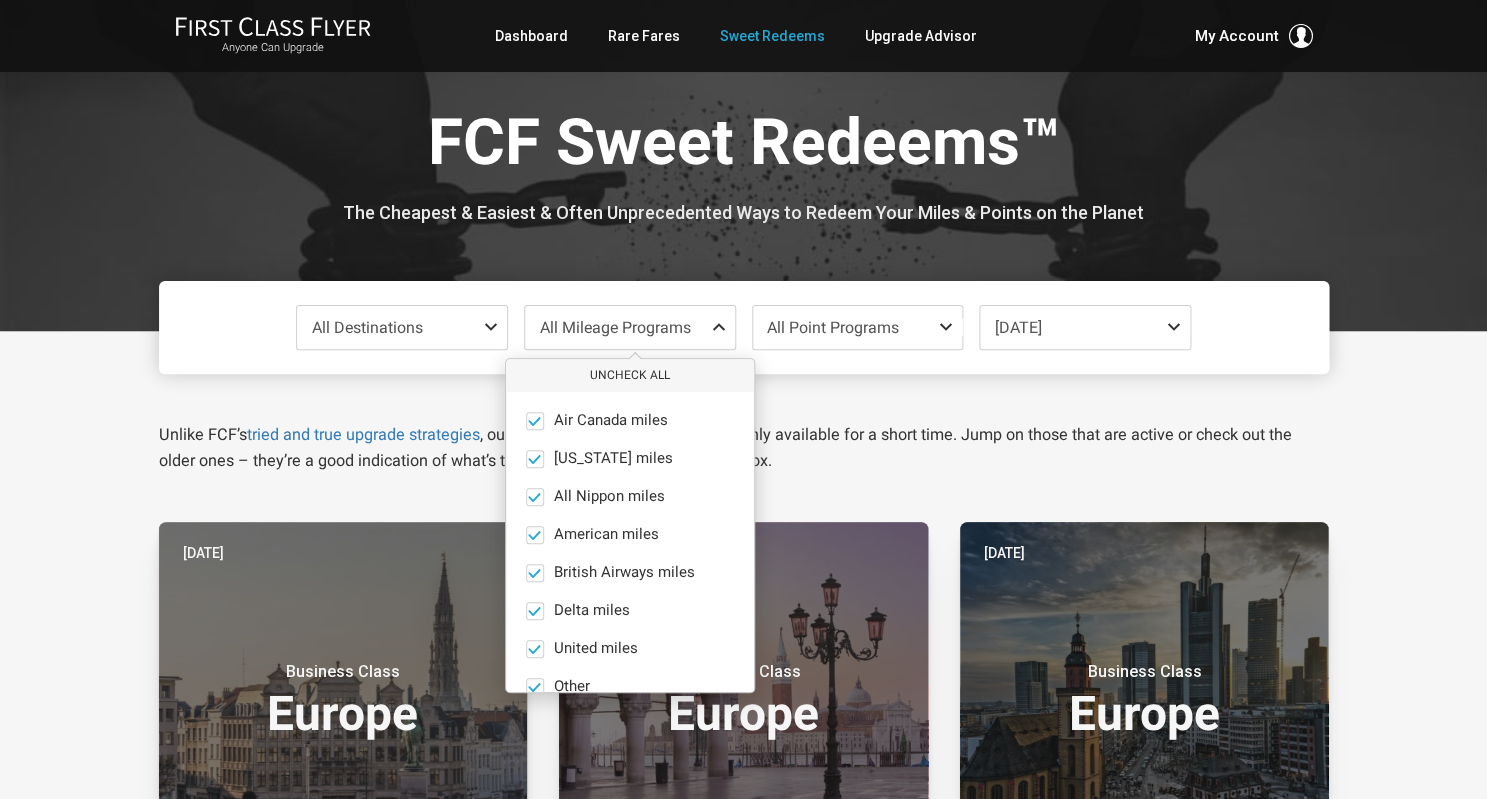 click on "All Point Programs" at bounding box center (833, 327) 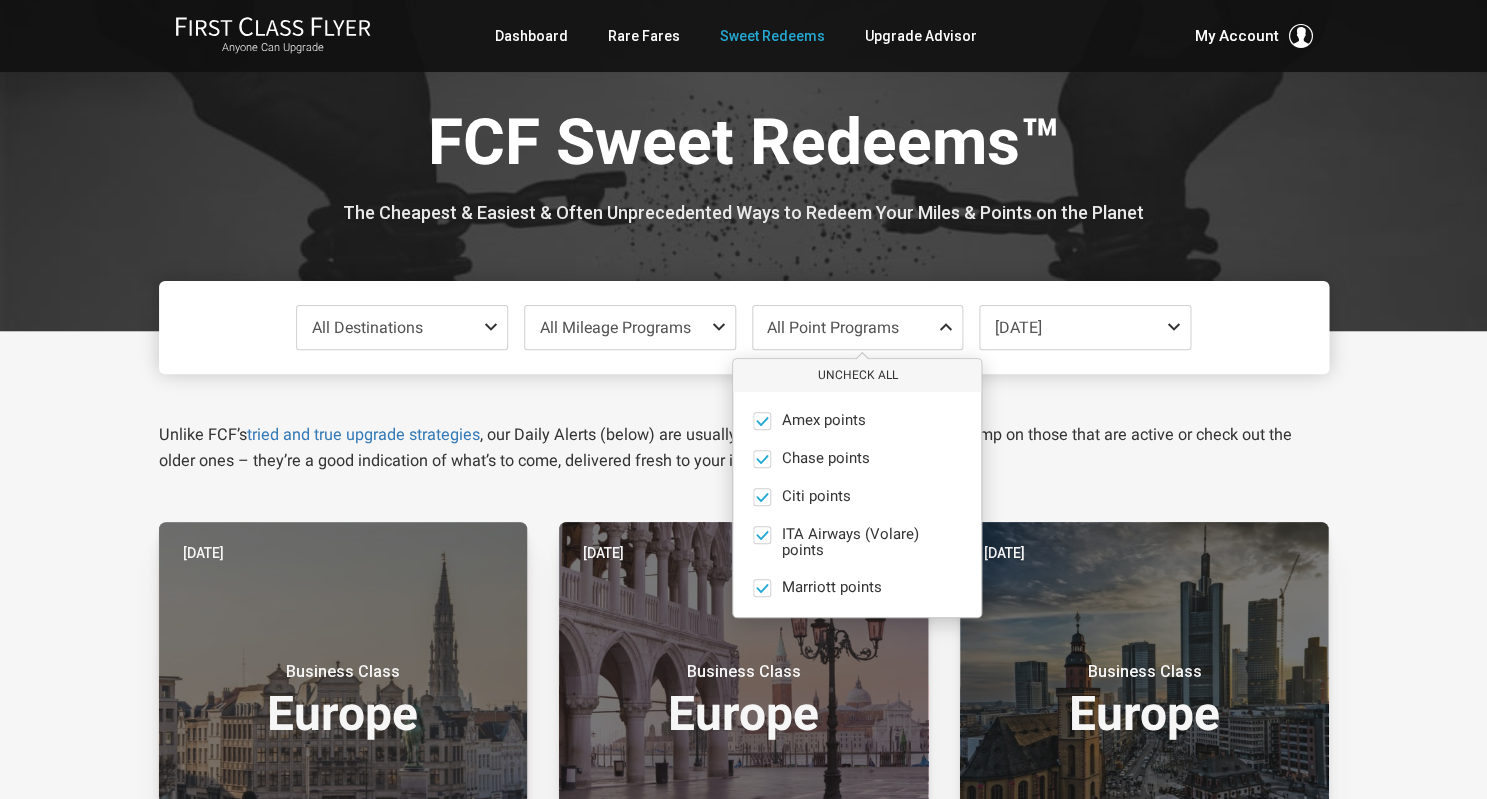 click on "Nov 2025" at bounding box center (1017, 327) 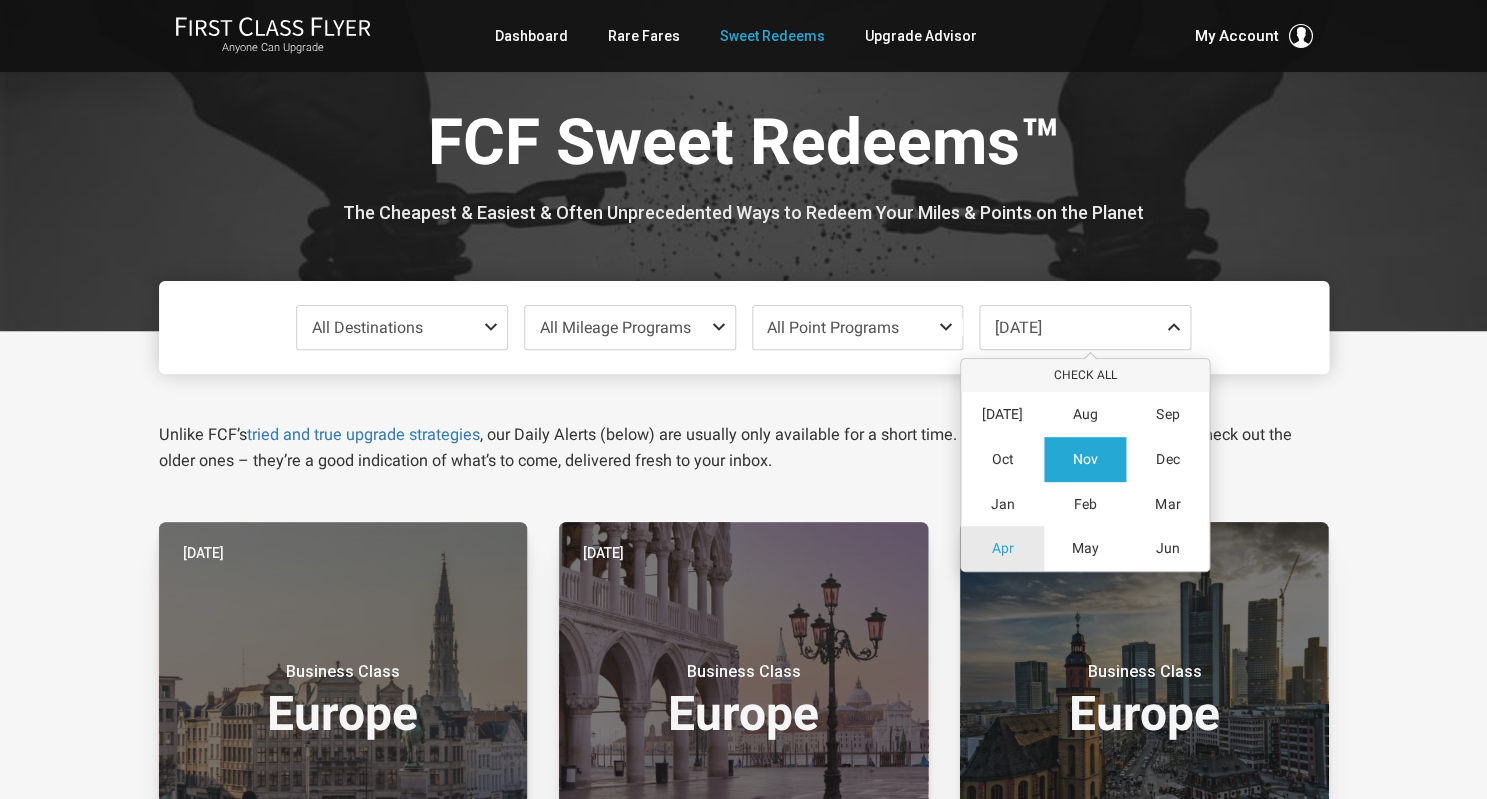 click on "Apr" at bounding box center (1002, 548) 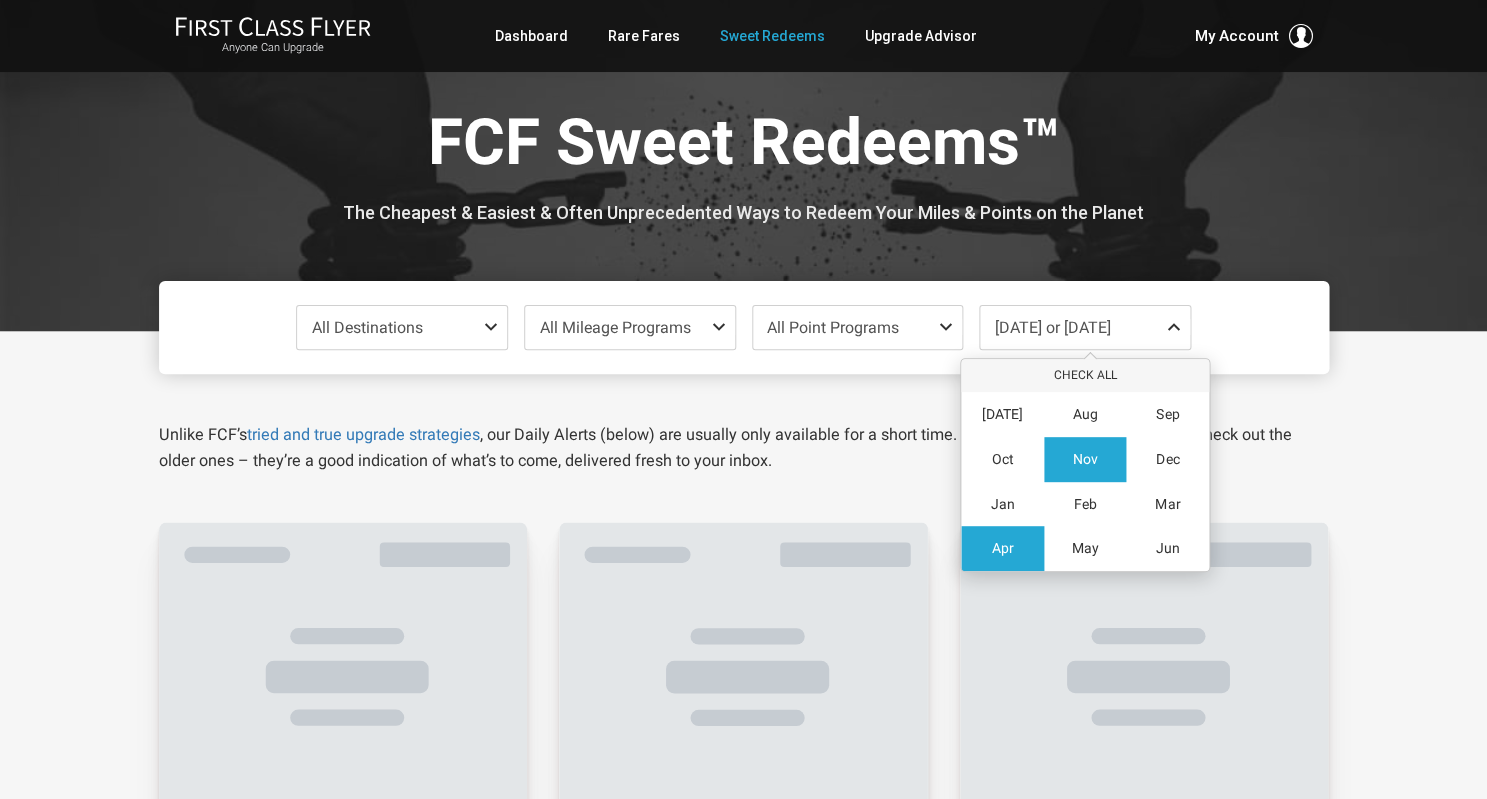 click on "All Destinations Uncheck All Africa  only  Asia  only  Caribbean  only  Europe  only  Hawaii  only  India  only  Mexico  only  Middle East  only  North America  only  South America  only  South Pacific  only  All Mileage Programs Uncheck All Air Canada miles  only  Alaska miles  only  All Nippon miles  only  American miles  only  British Airways miles  only  Delta miles  only  United miles  only  Other  only  All Point Programs Uncheck All Amex points  only  Chase points  only  Citi points  only  ITA Airways (Volare) points  only  Marriott points  only  Nov 2025 or Apr 2026 Check All Jul Aug Sep Oct Nov Dec Jan Feb Mar Apr May Jun  Unlike FCF’s  tried and true upgrade strategies , our Daily Alerts (below) are usually only available for a short time. Jump on those that are active or check out the older ones – they’re a good indication of what’s to come, delivered fresh to your inbox.   Welcome to First Class Flyer, this article is for members only. (Already a member?  Sign In )  × Not a Member?" at bounding box center [743, 1585] 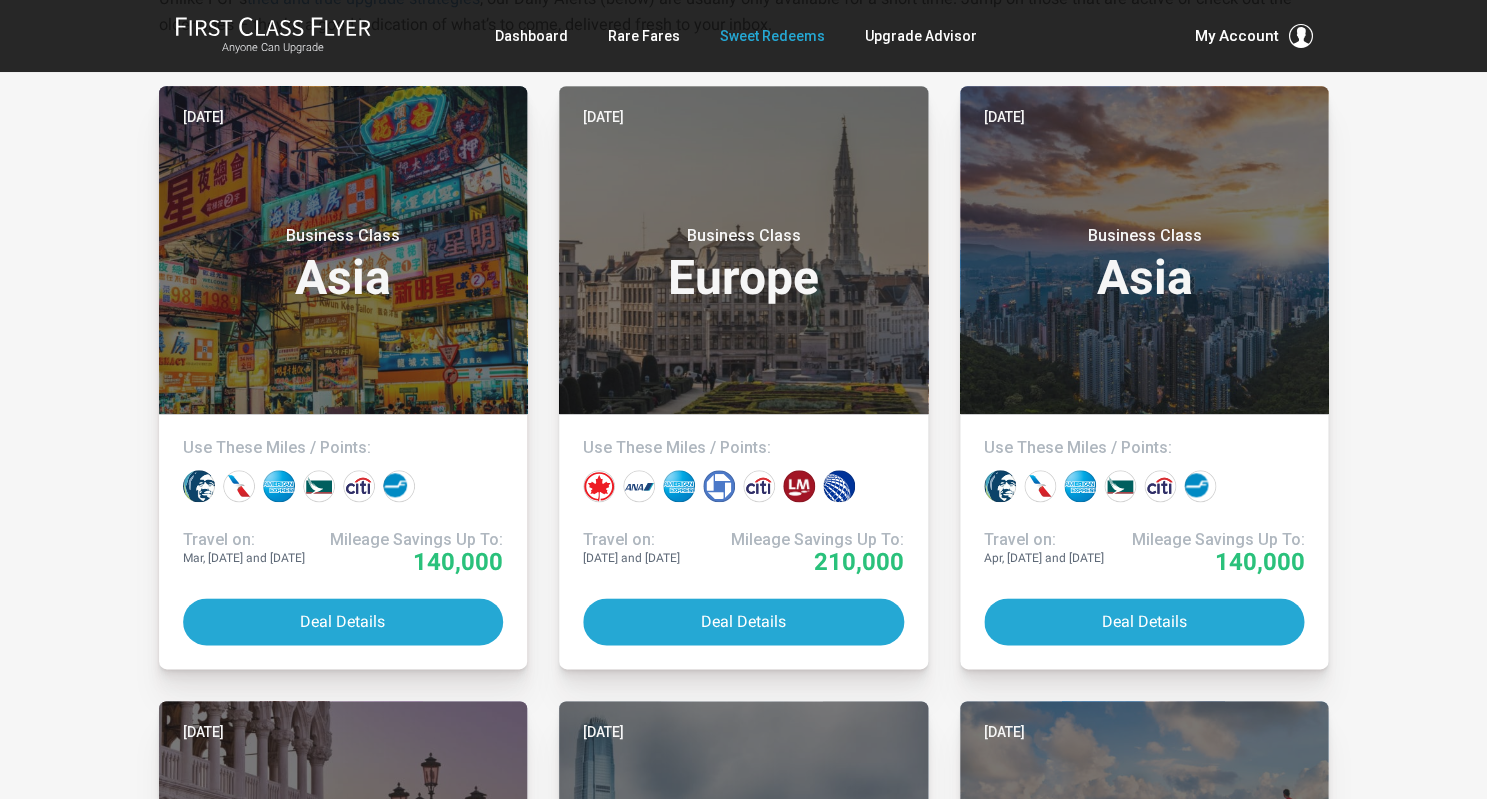 scroll, scrollTop: 422, scrollLeft: 0, axis: vertical 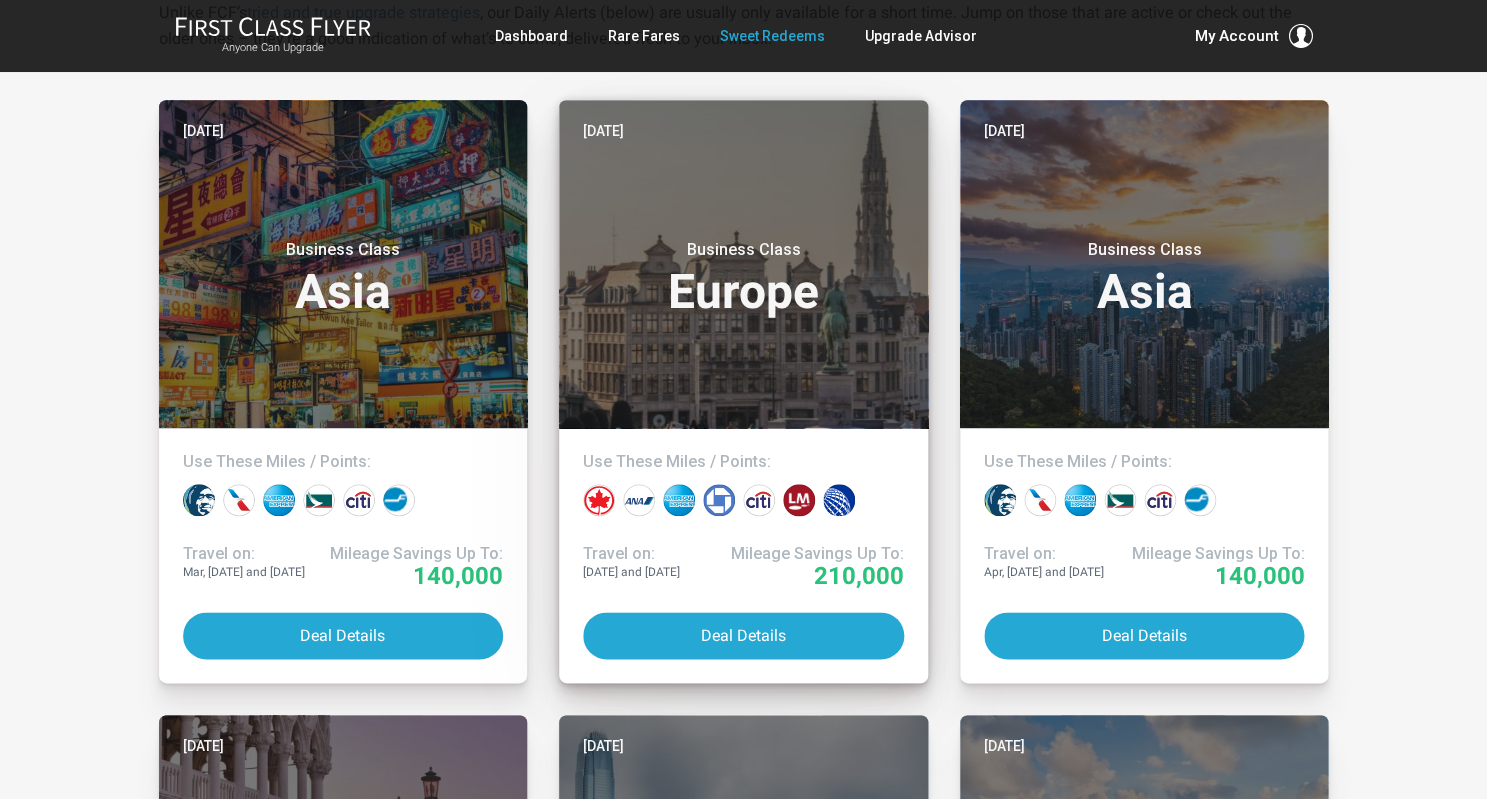 click on "Business Class  Europe" at bounding box center (743, 273) 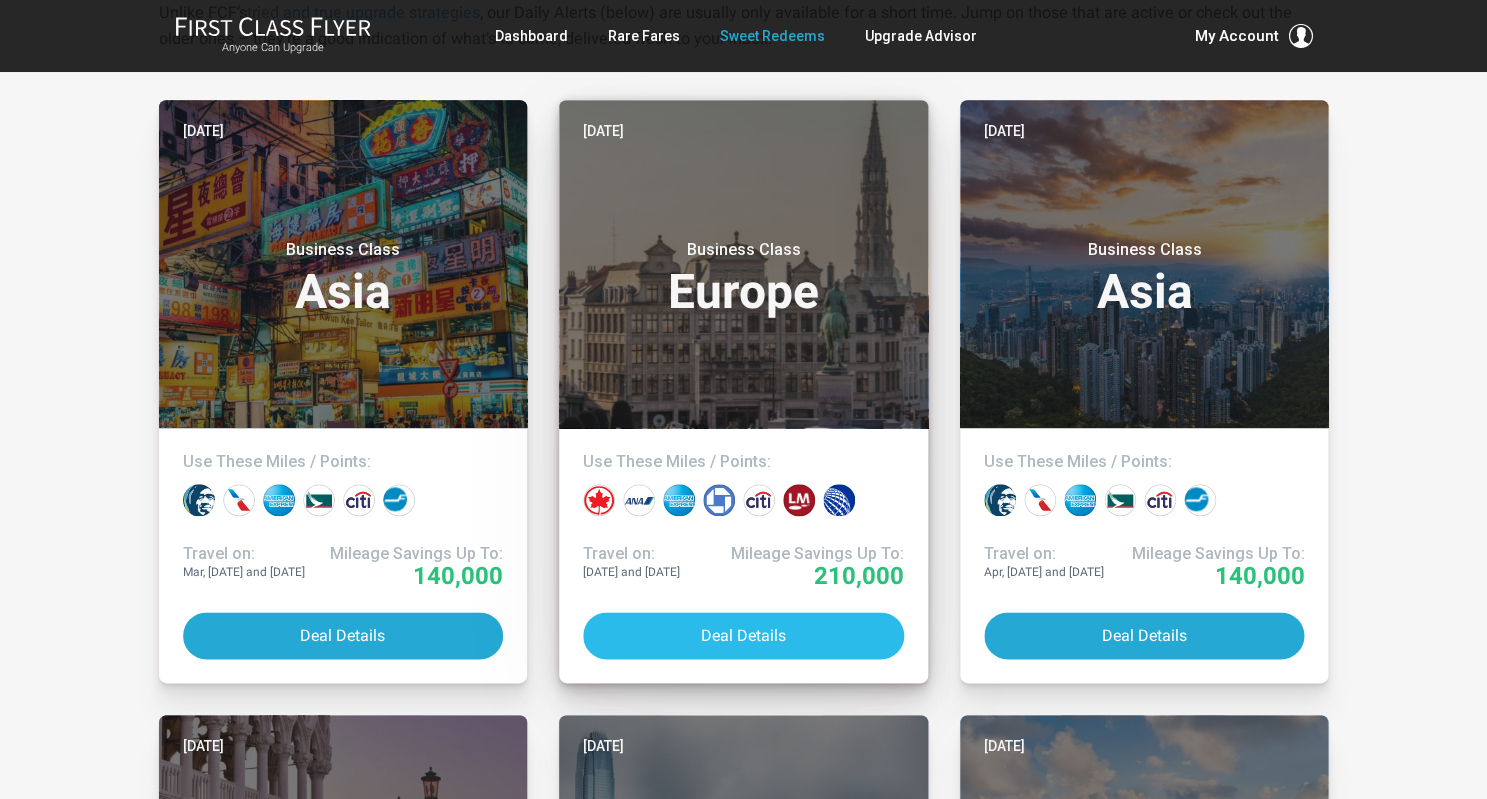 click on "Deal Details" at bounding box center (743, 635) 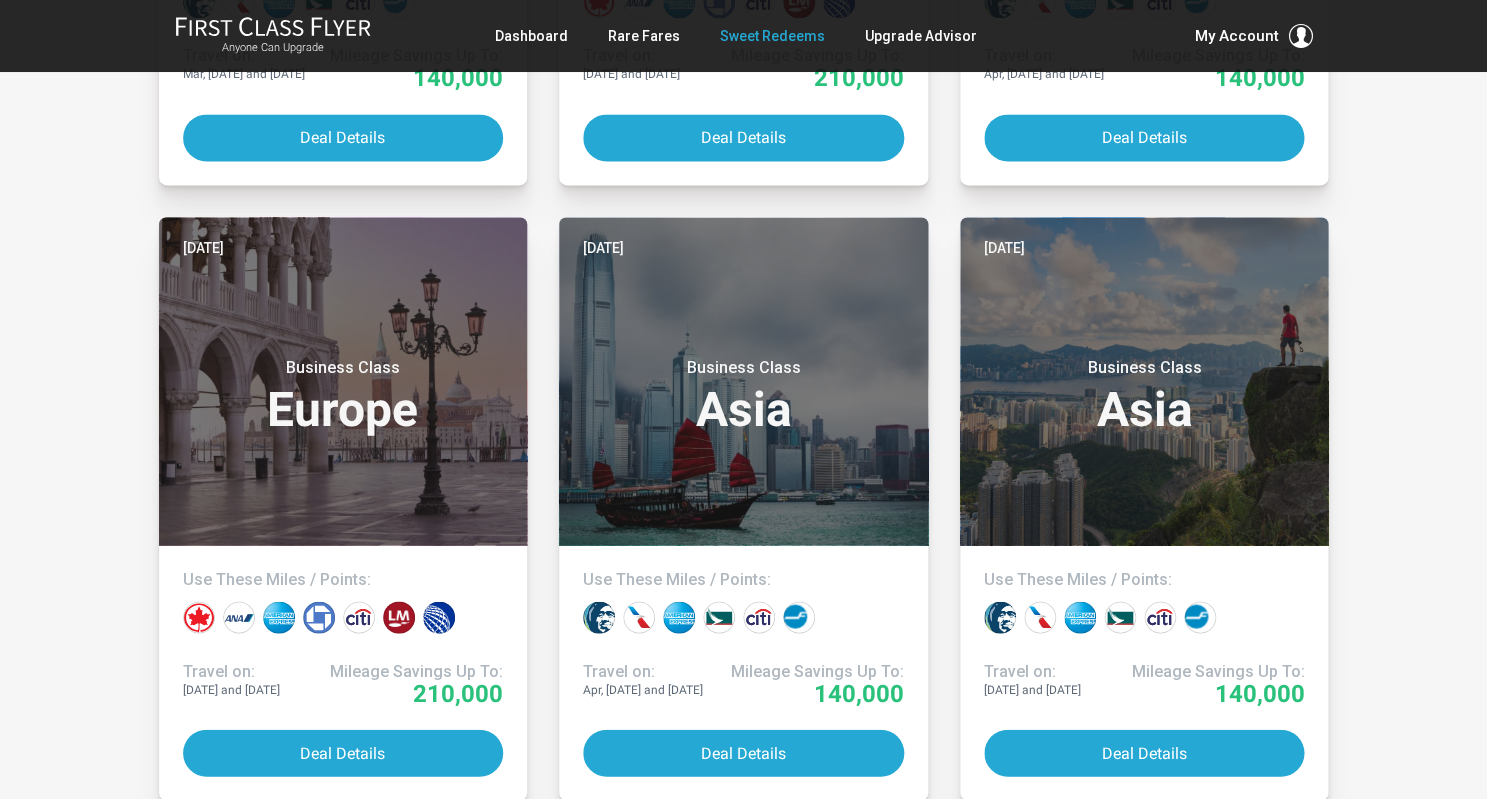 scroll, scrollTop: 992, scrollLeft: 0, axis: vertical 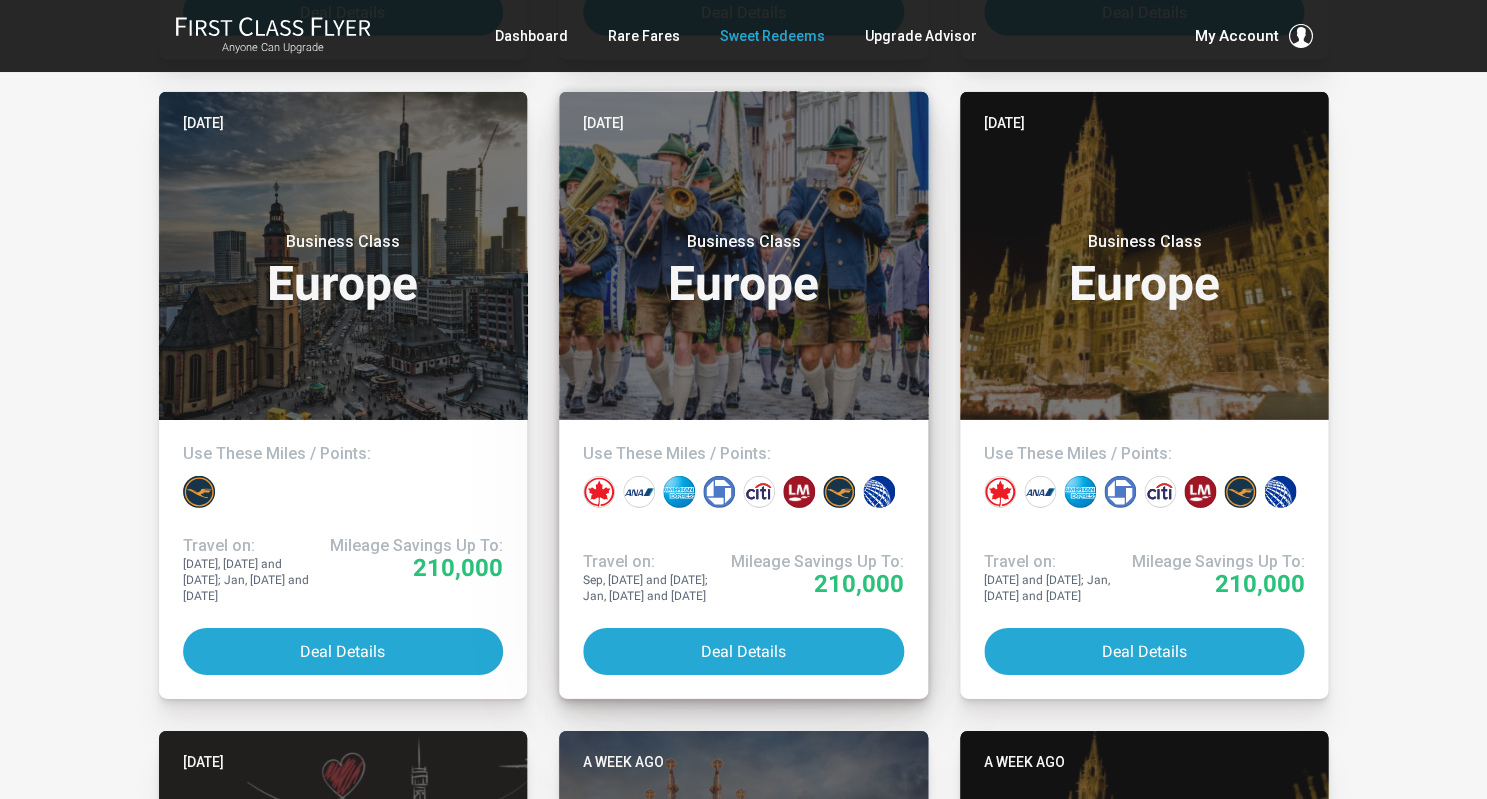 click on "Business Class  Europe" at bounding box center [743, 270] 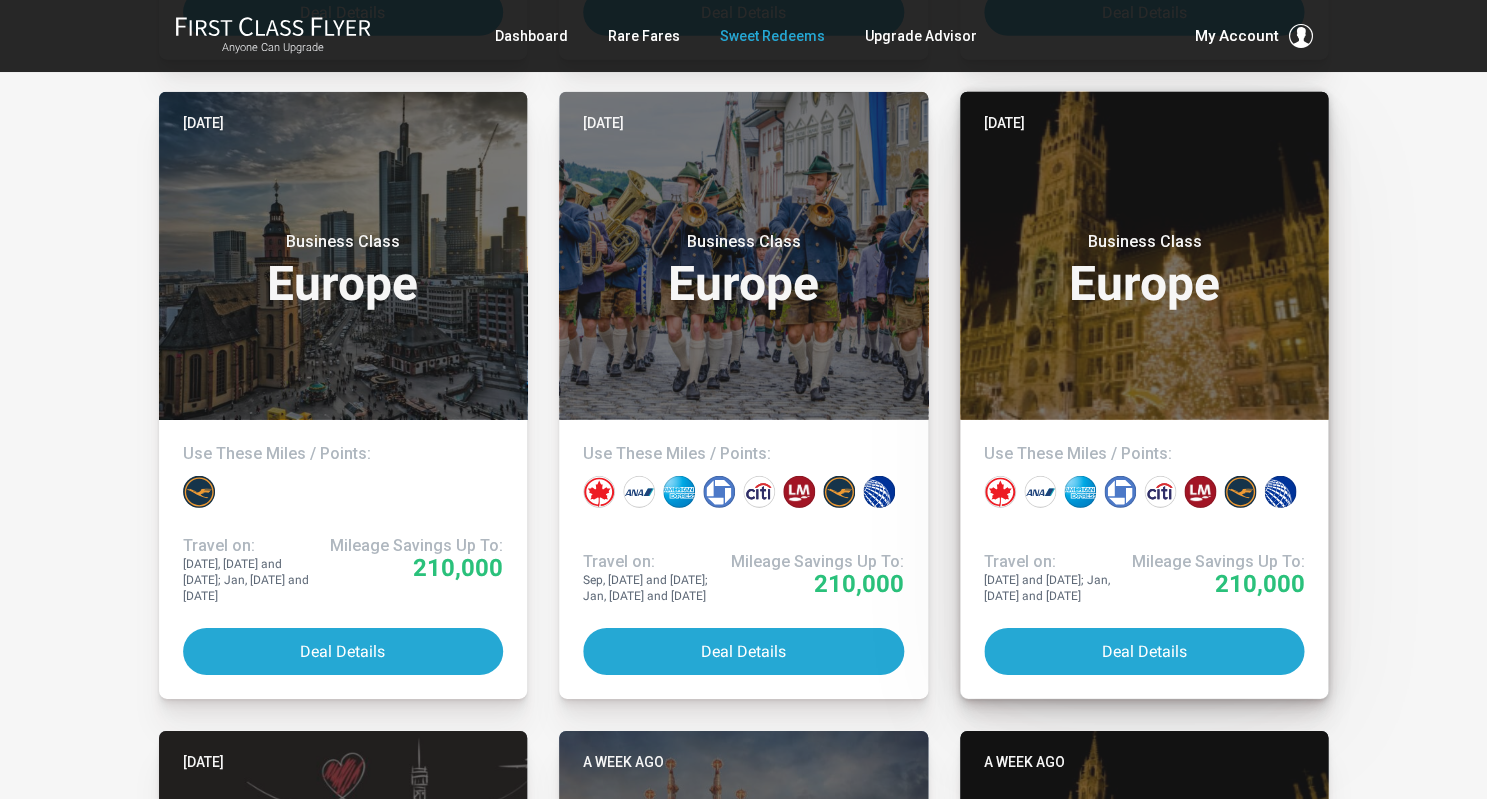 click on "Business Class  Europe" at bounding box center (1144, 270) 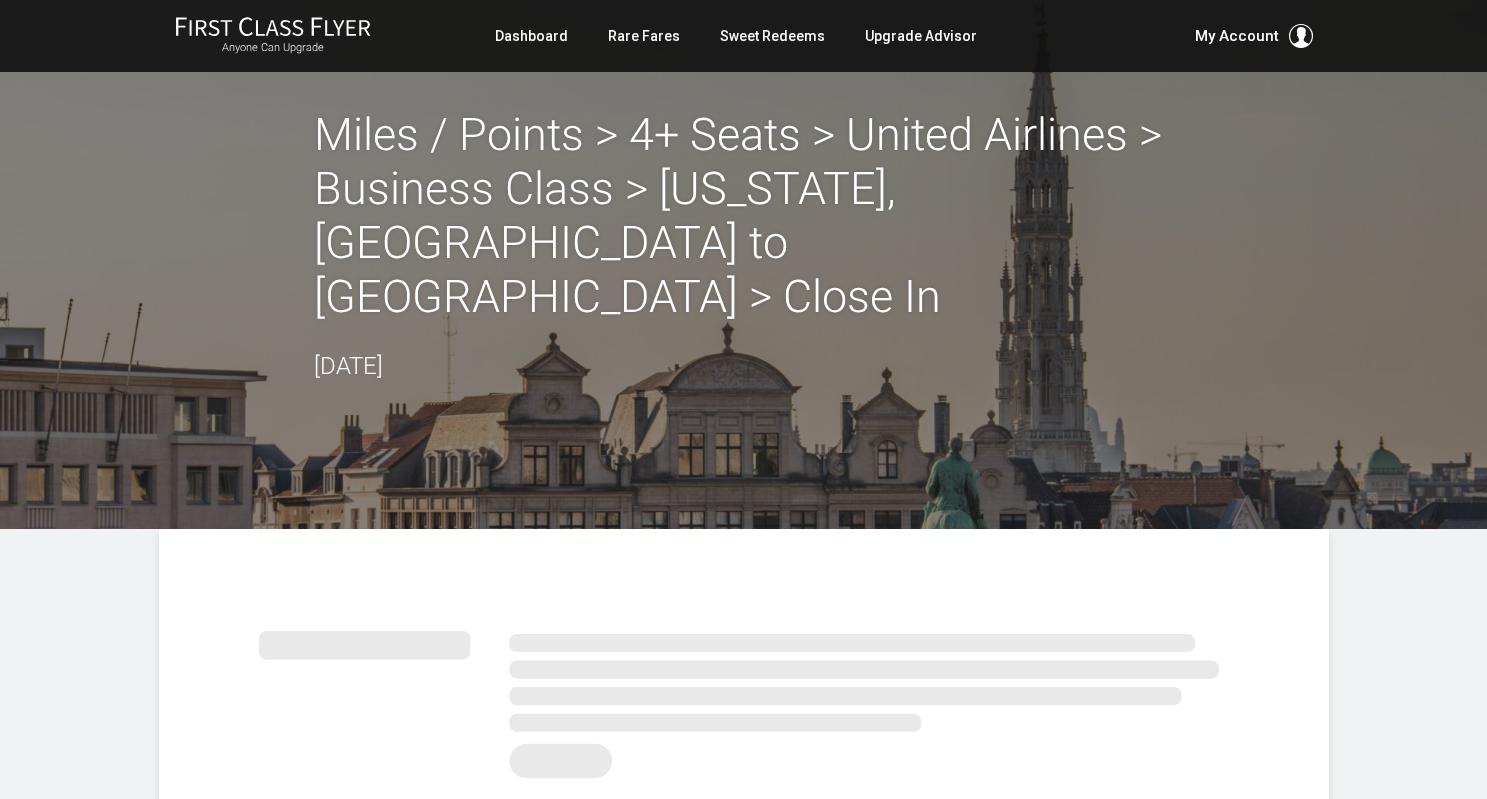 scroll, scrollTop: 0, scrollLeft: 0, axis: both 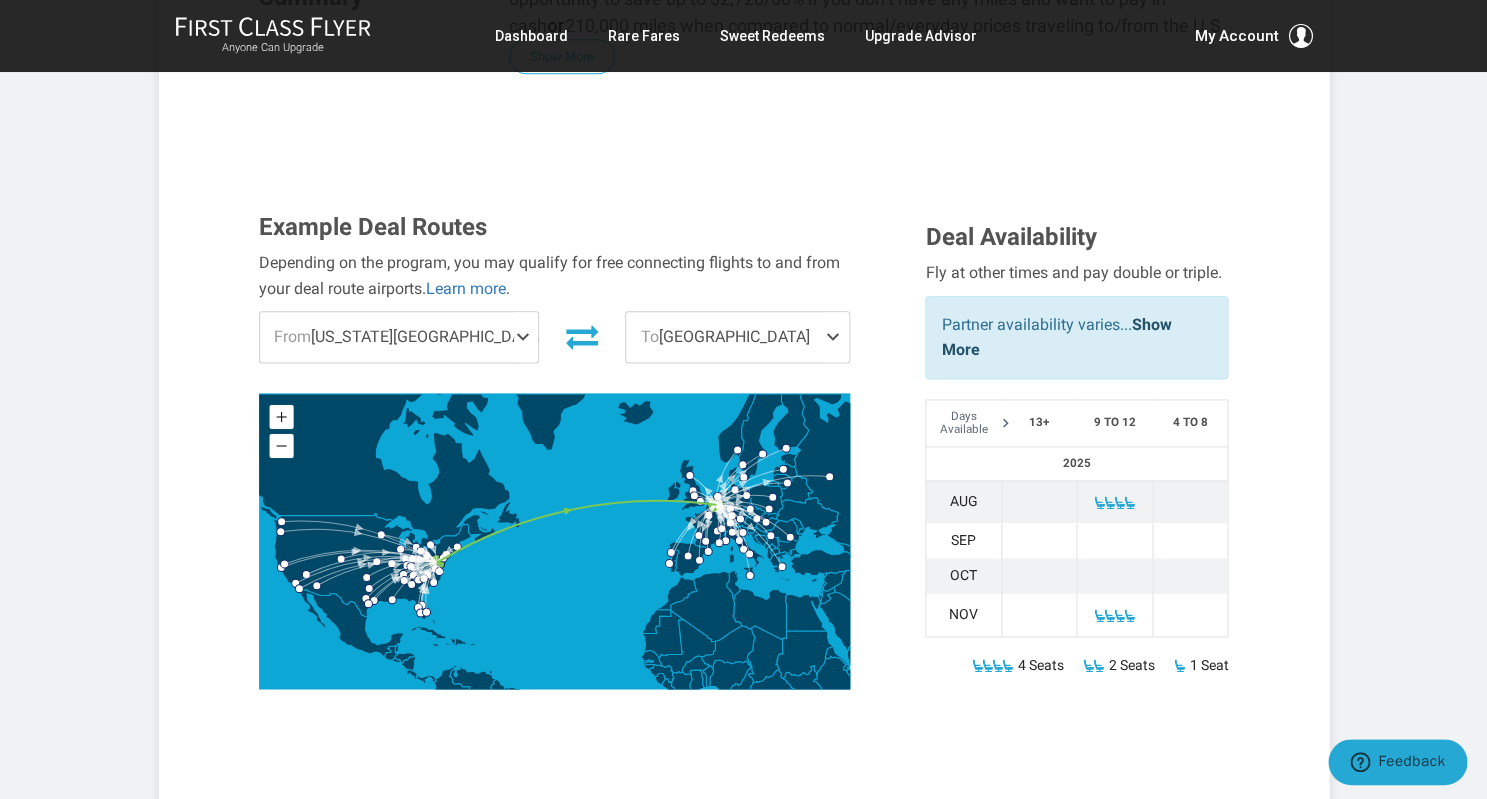 click at bounding box center [526, 337] 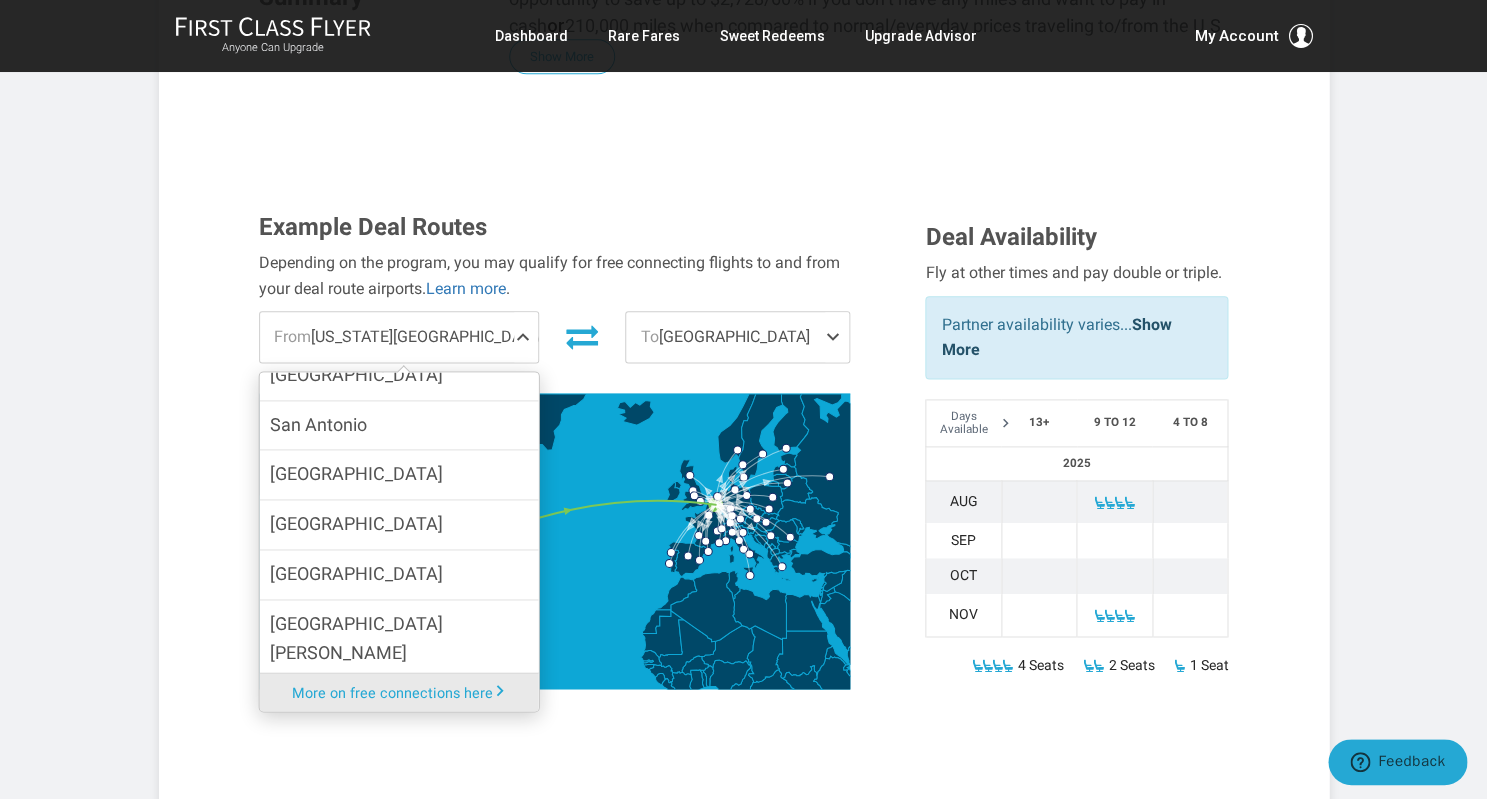 scroll, scrollTop: 1955, scrollLeft: 0, axis: vertical 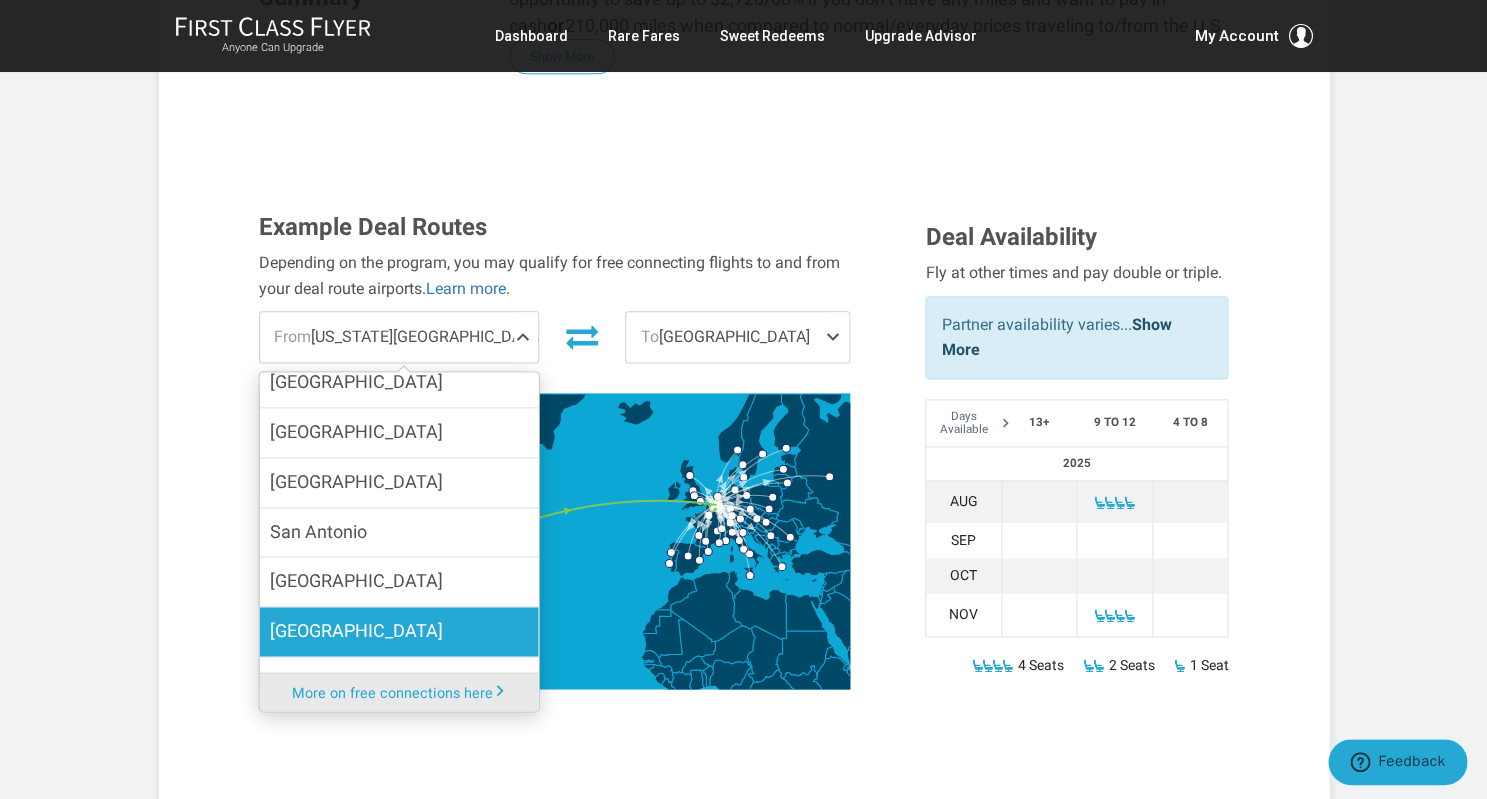 click on "[GEOGRAPHIC_DATA]" at bounding box center [355, 631] 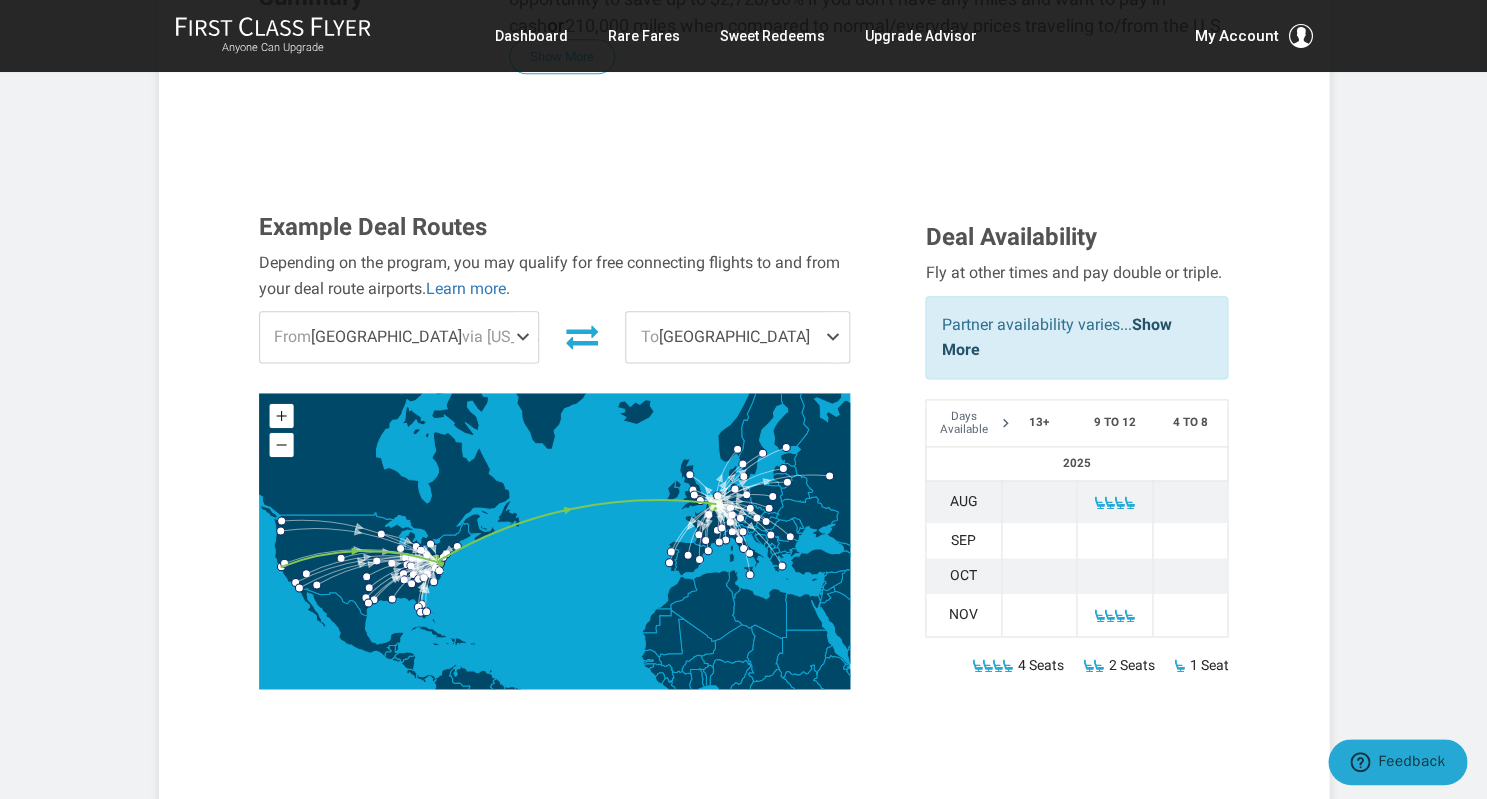 click at bounding box center [1115, 615] 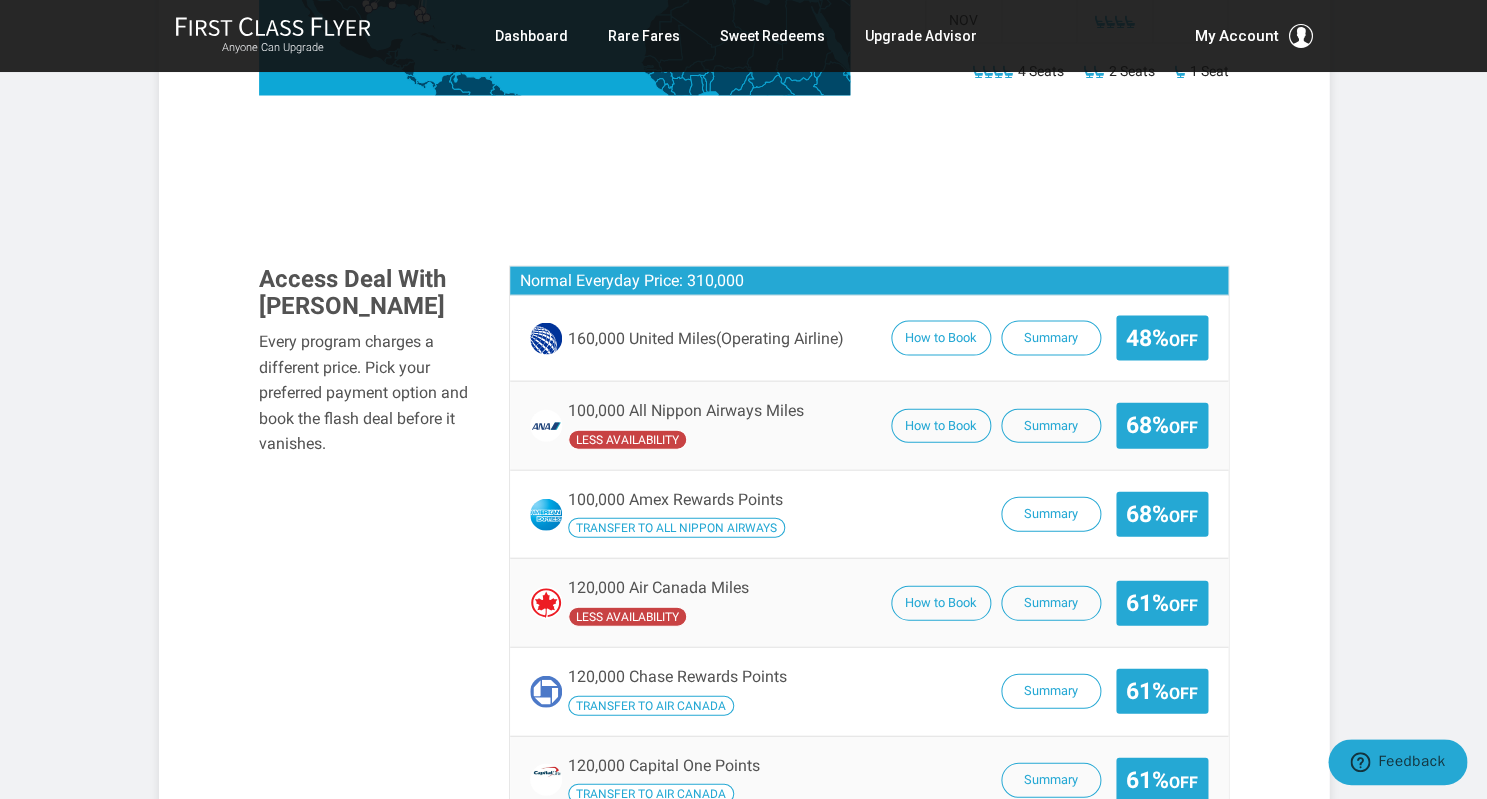 scroll, scrollTop: 1168, scrollLeft: 0, axis: vertical 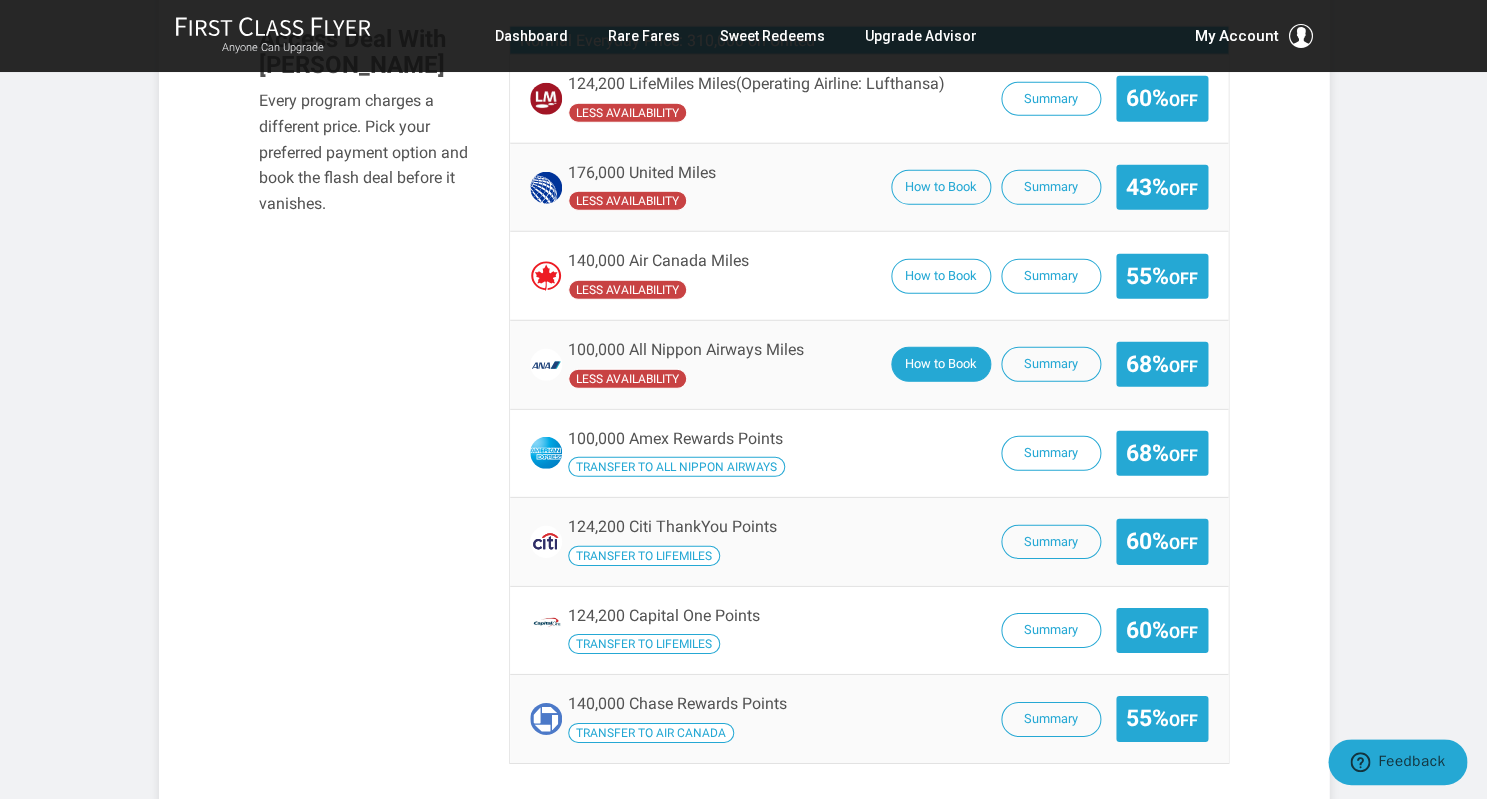 click on "How to Book" at bounding box center [941, 364] 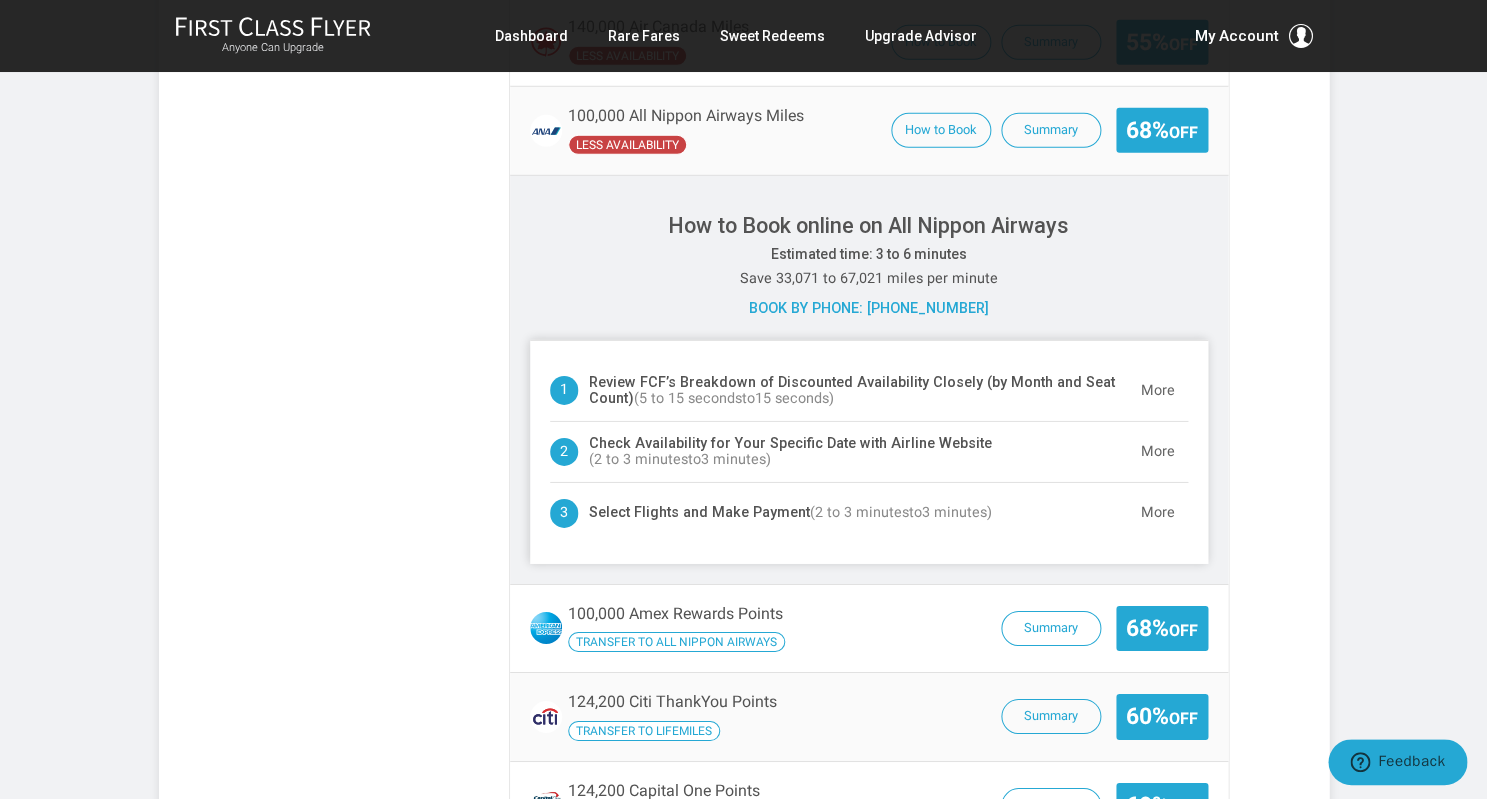 scroll, scrollTop: 1840, scrollLeft: 0, axis: vertical 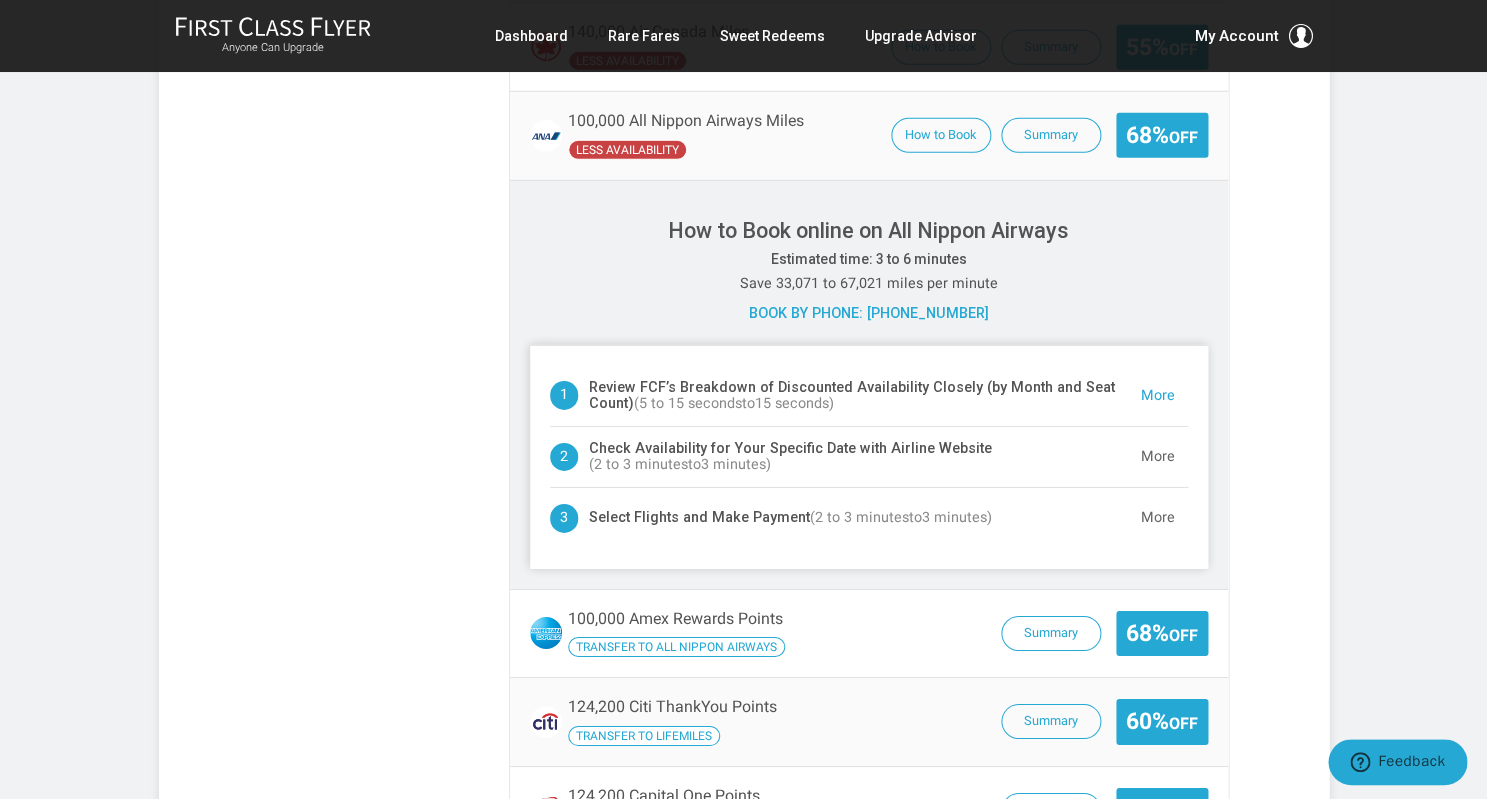 click on "More" at bounding box center [1158, 396] 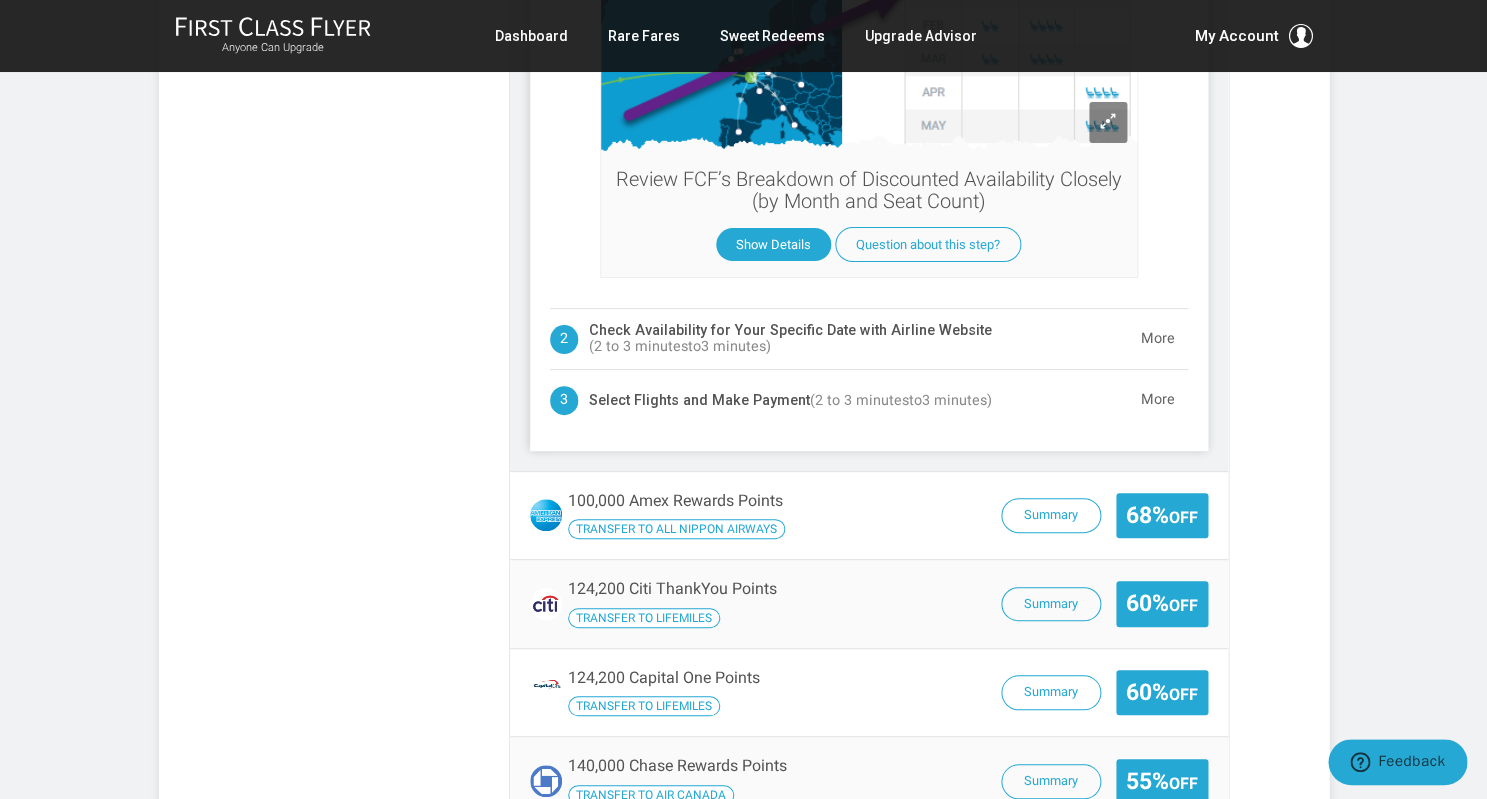scroll, scrollTop: 2433, scrollLeft: 0, axis: vertical 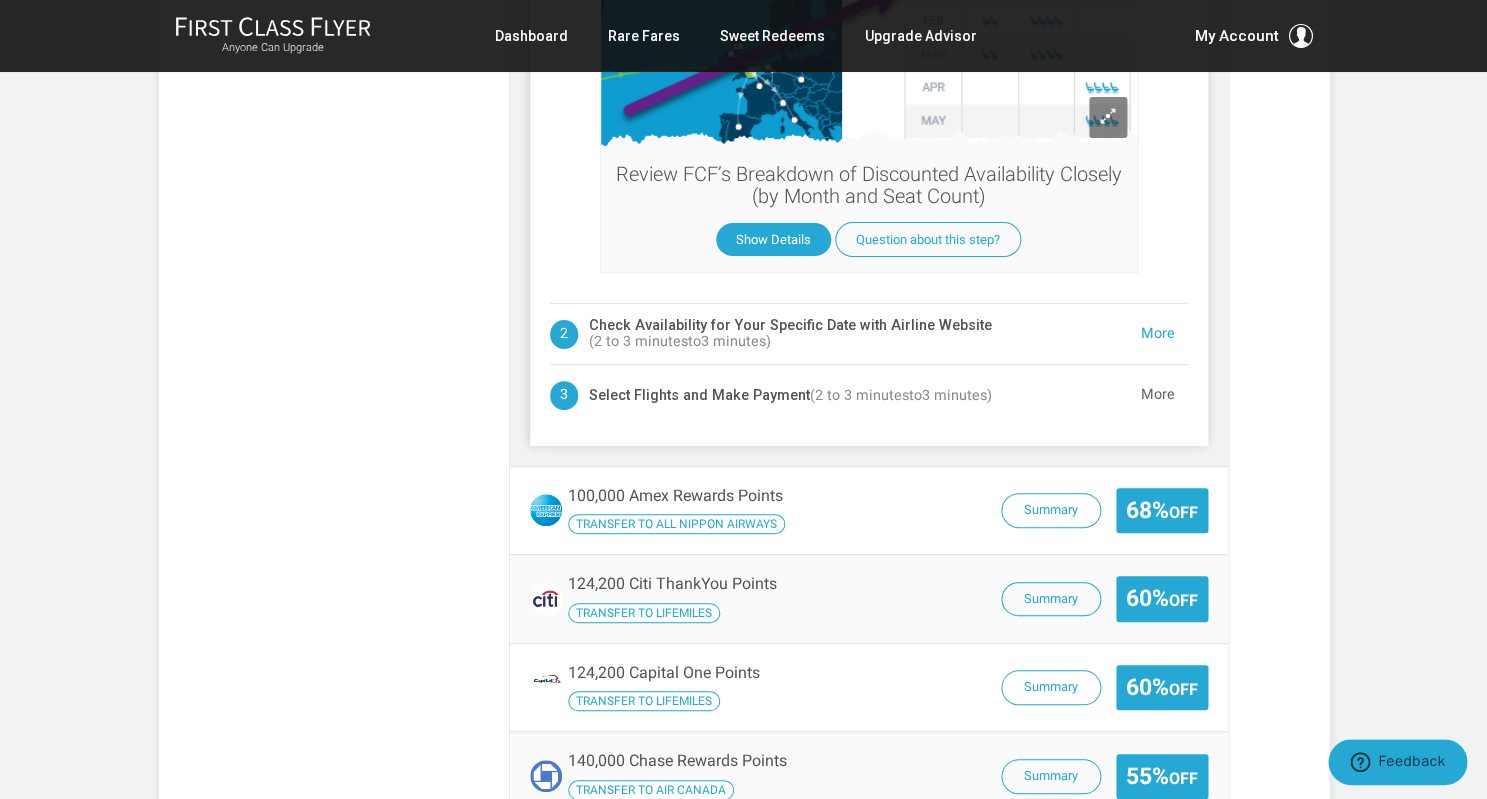 click on "More" at bounding box center [1158, 334] 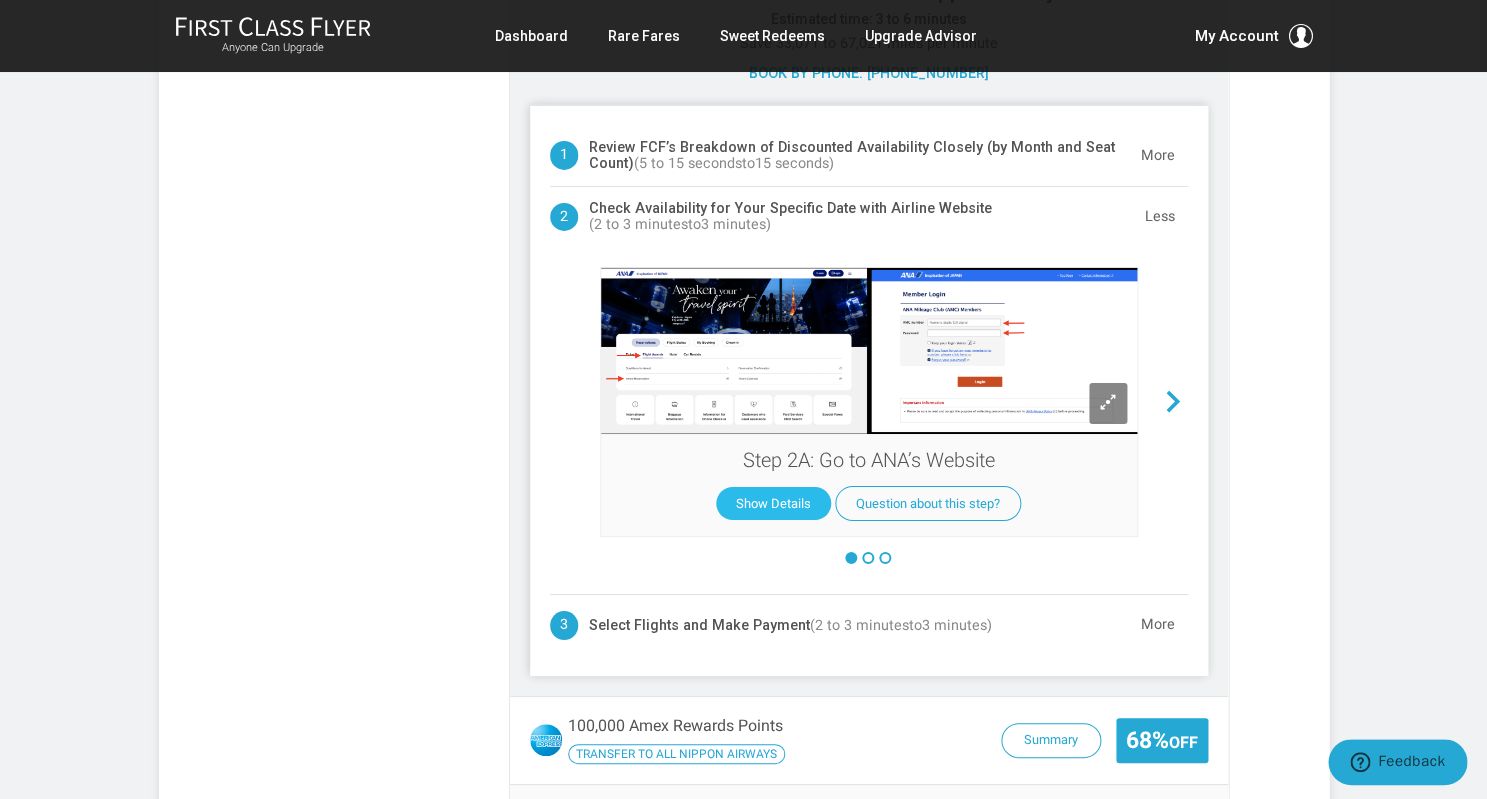 click on "Show Details" at bounding box center (773, 503) 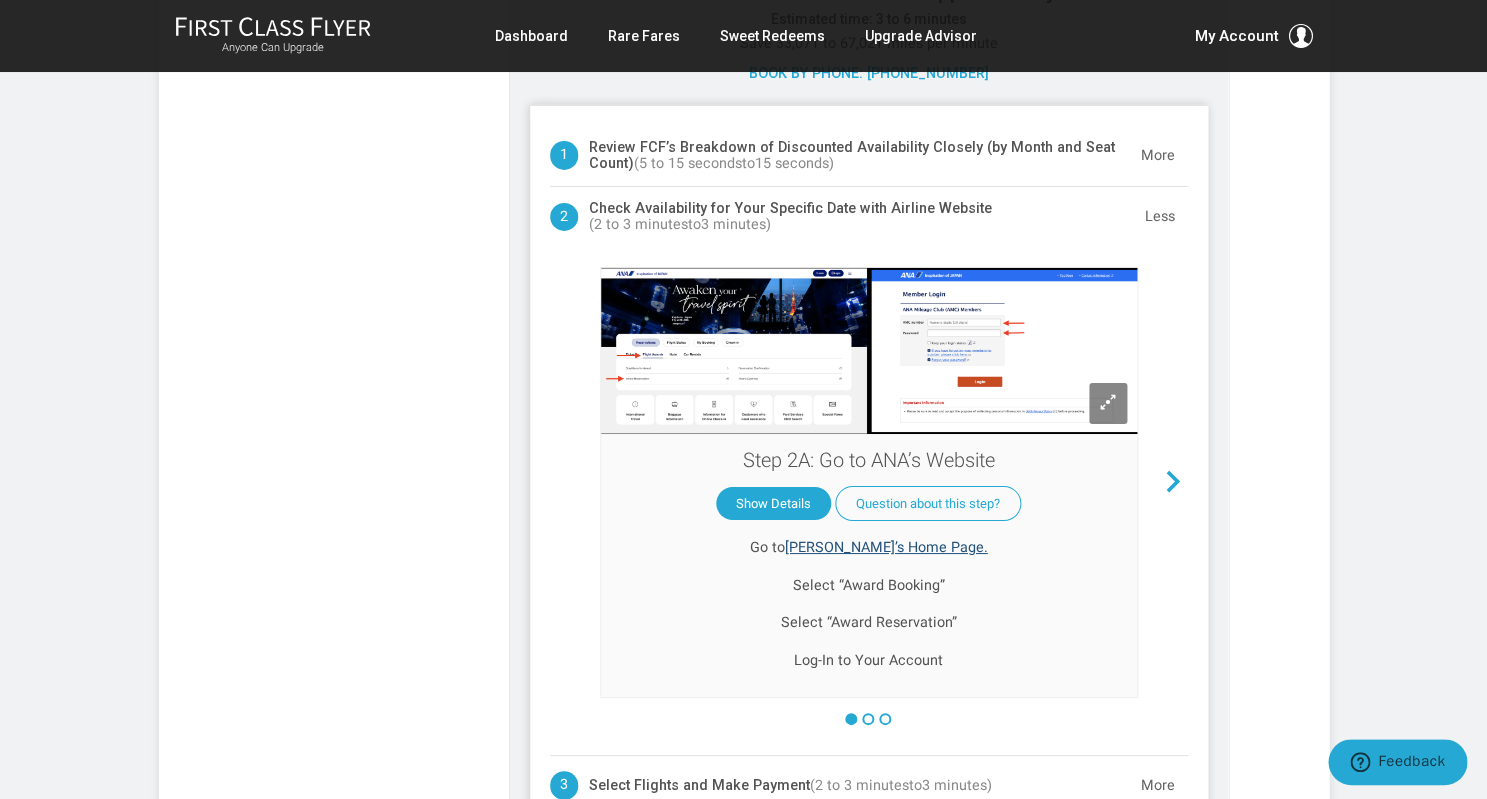 click on "ANA’s Home Page." at bounding box center (886, 547) 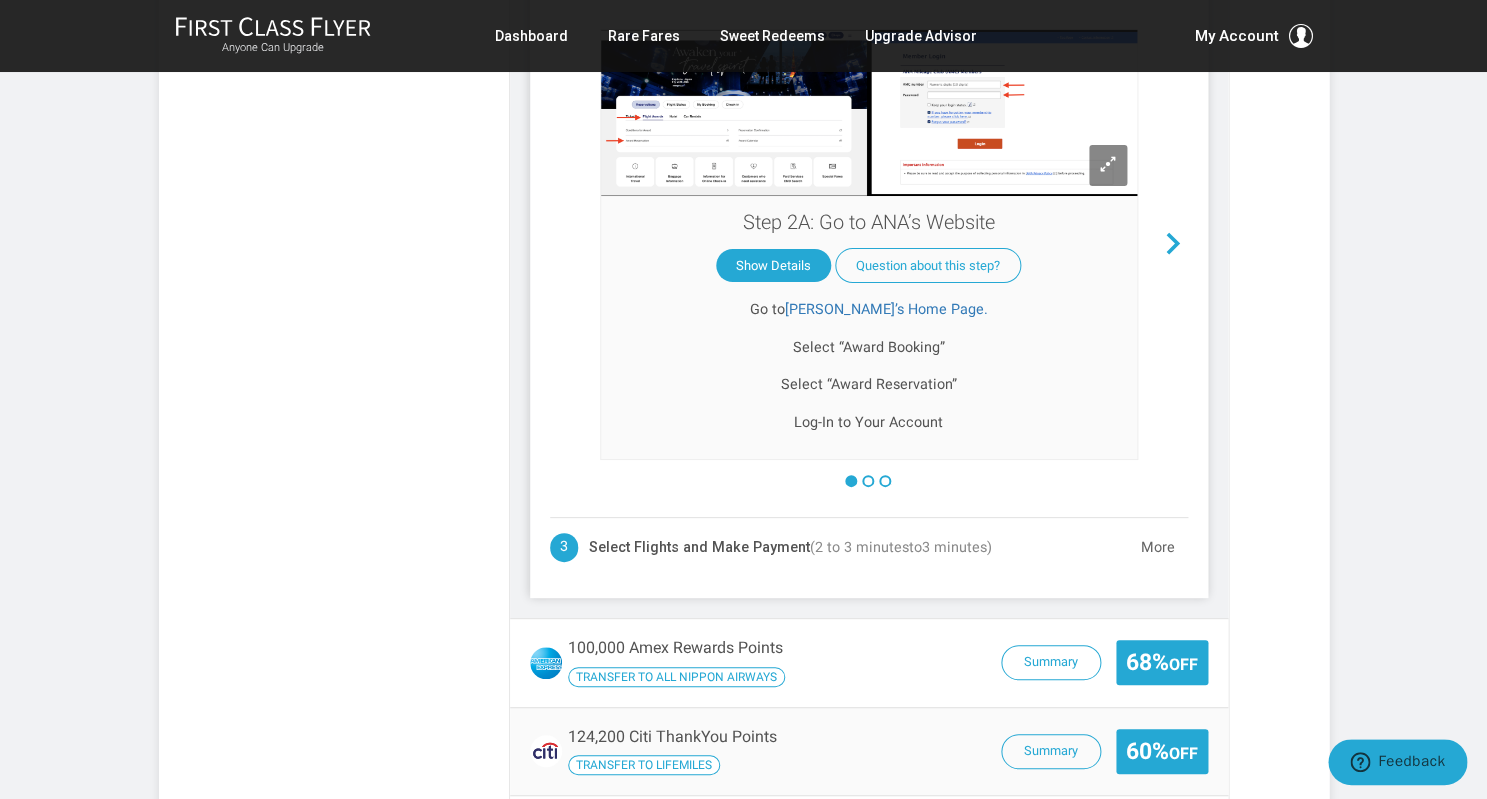 scroll, scrollTop: 2324, scrollLeft: 0, axis: vertical 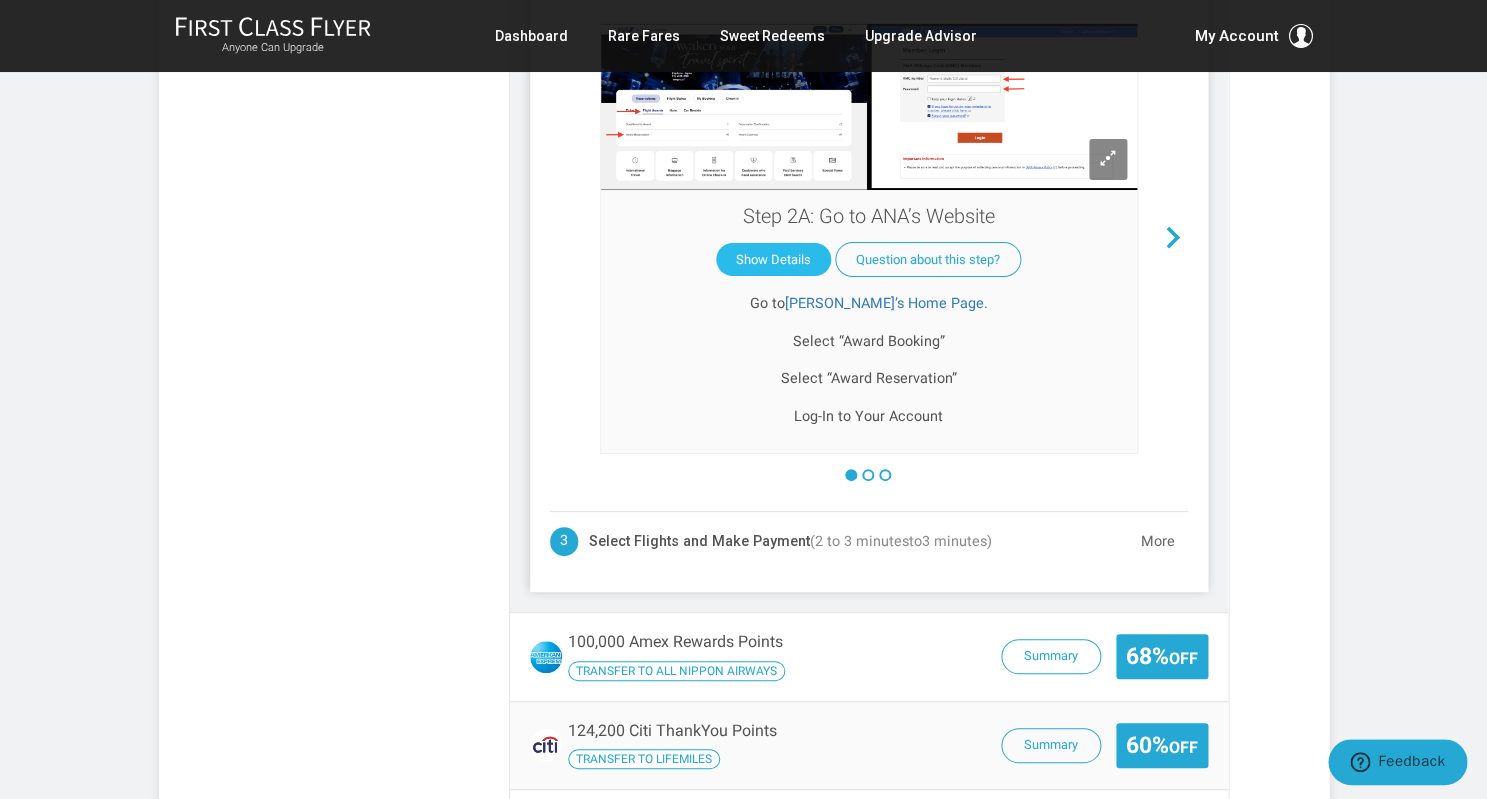 click on "Show Details" at bounding box center [773, 259] 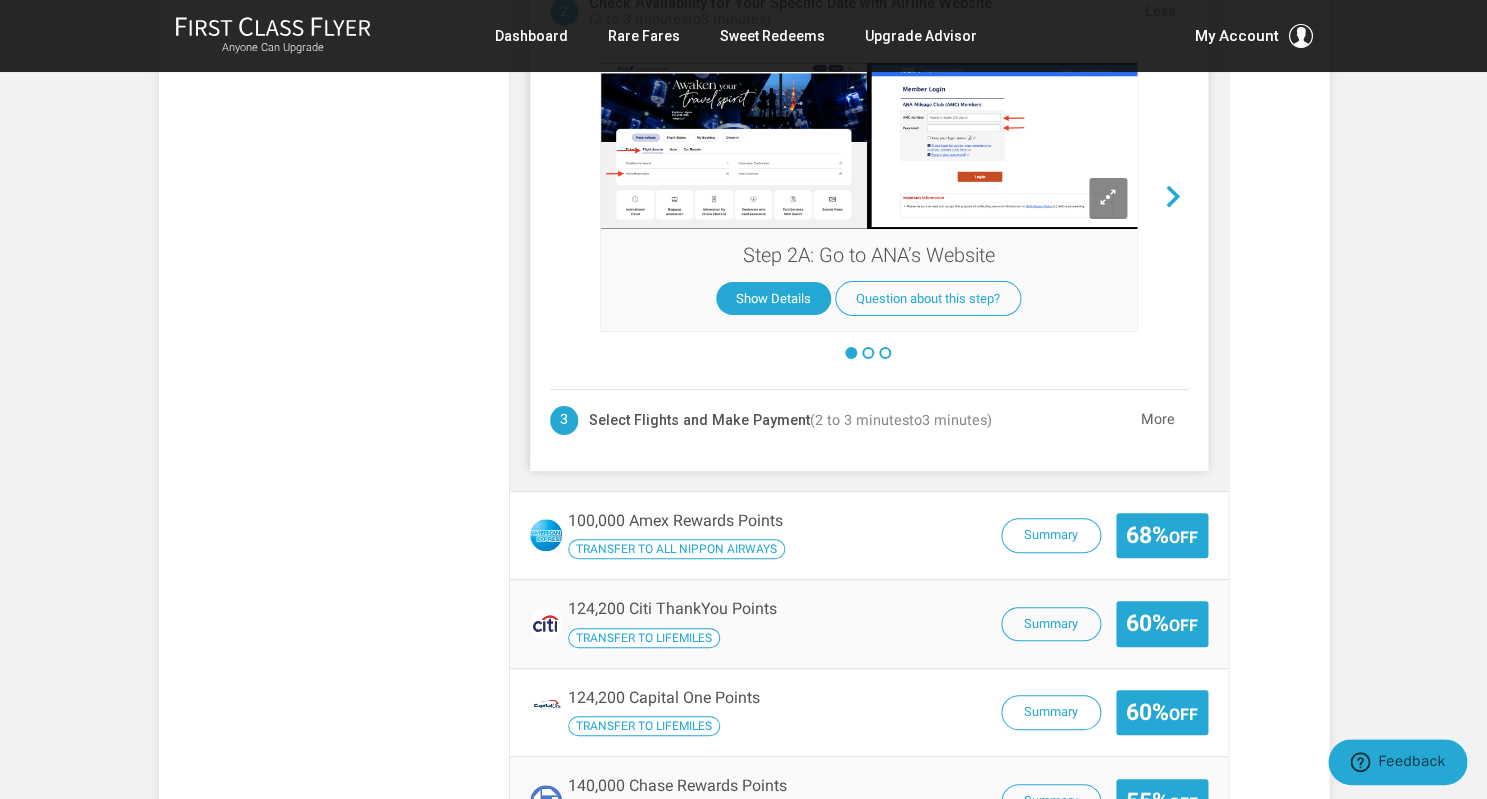 scroll, scrollTop: 2052, scrollLeft: 0, axis: vertical 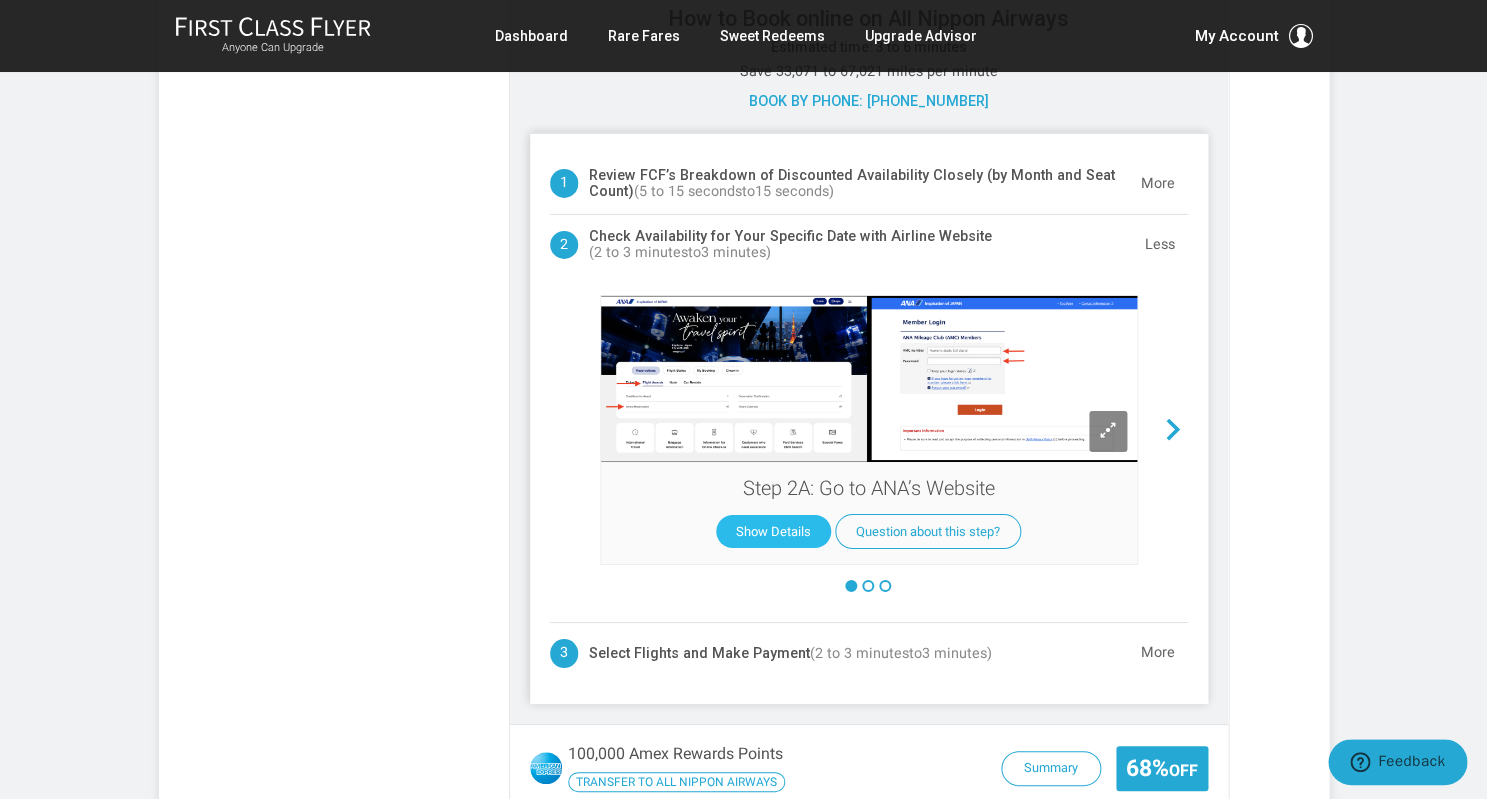 click on "Show Details" at bounding box center [773, 531] 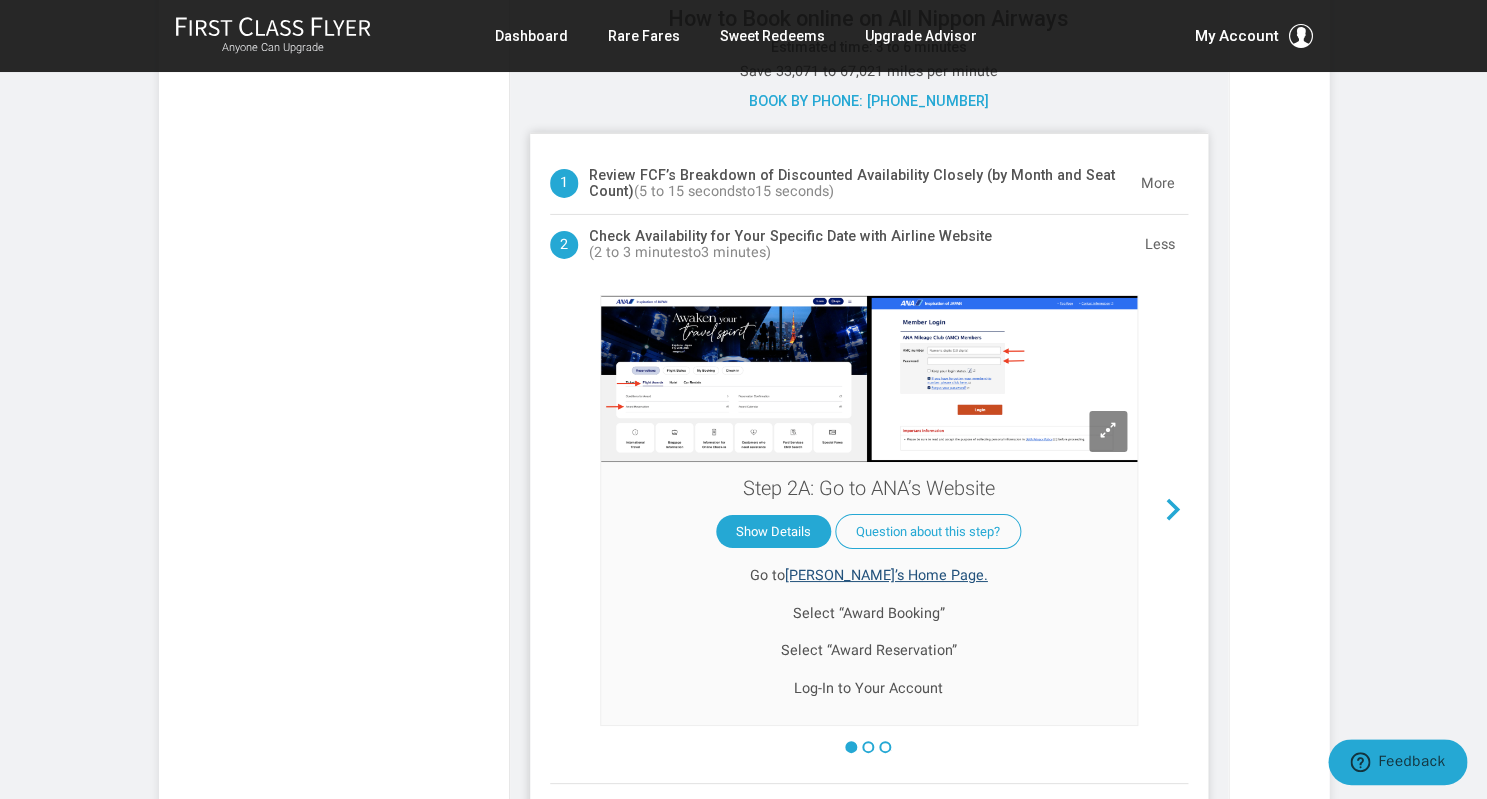 click on "ANA’s Home Page." at bounding box center [886, 575] 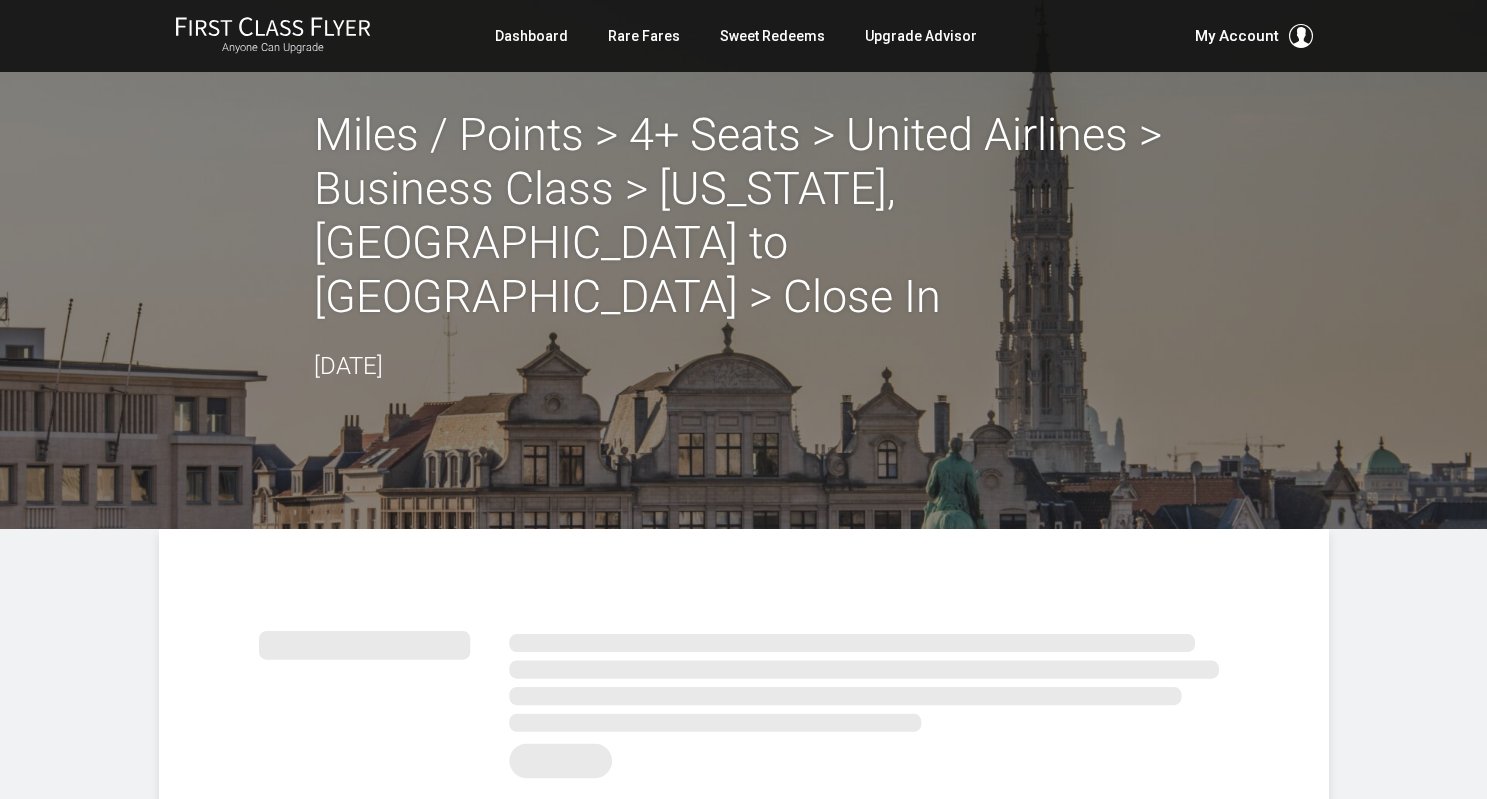 scroll, scrollTop: 0, scrollLeft: 0, axis: both 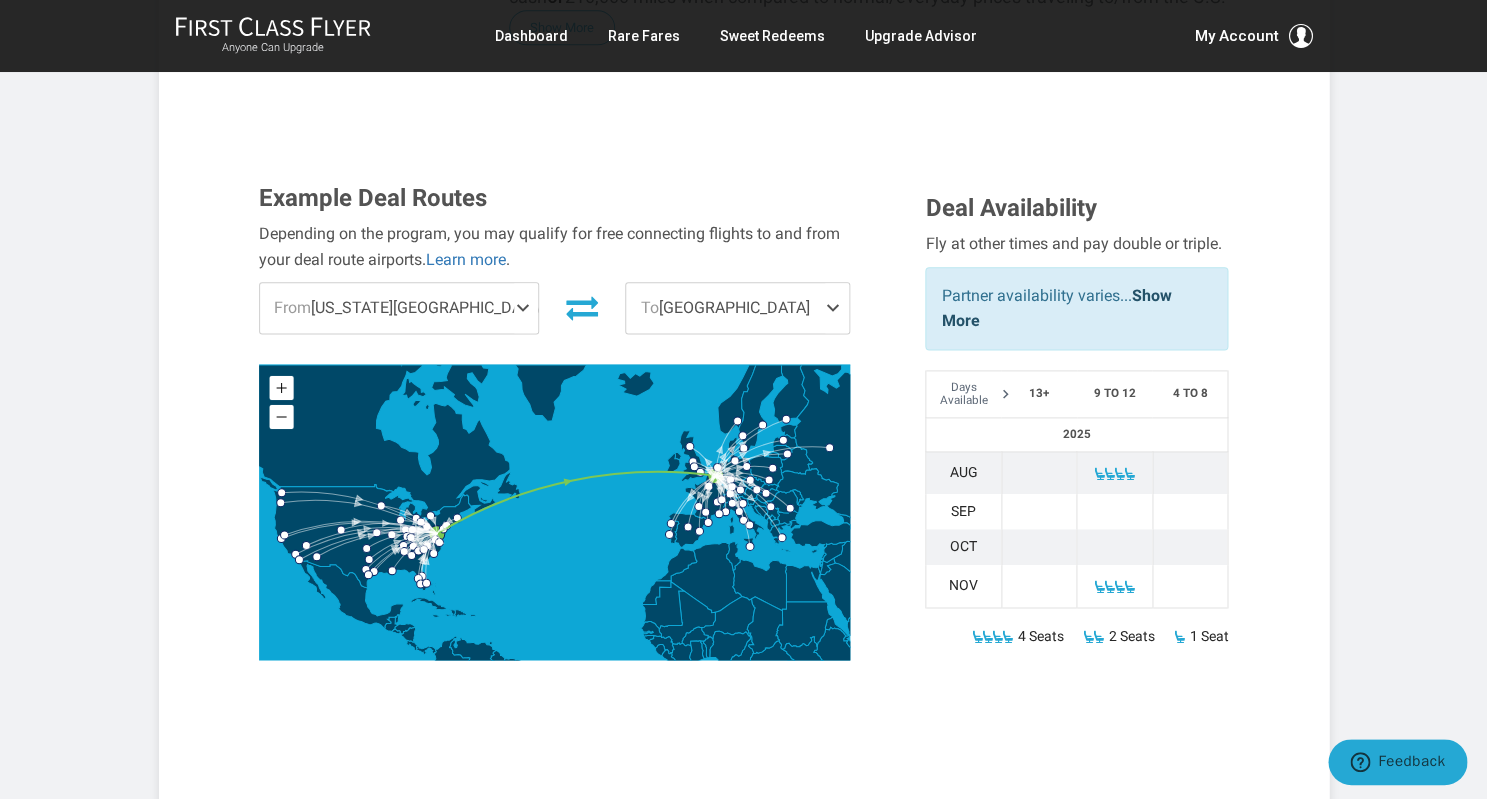 click at bounding box center [837, 308] 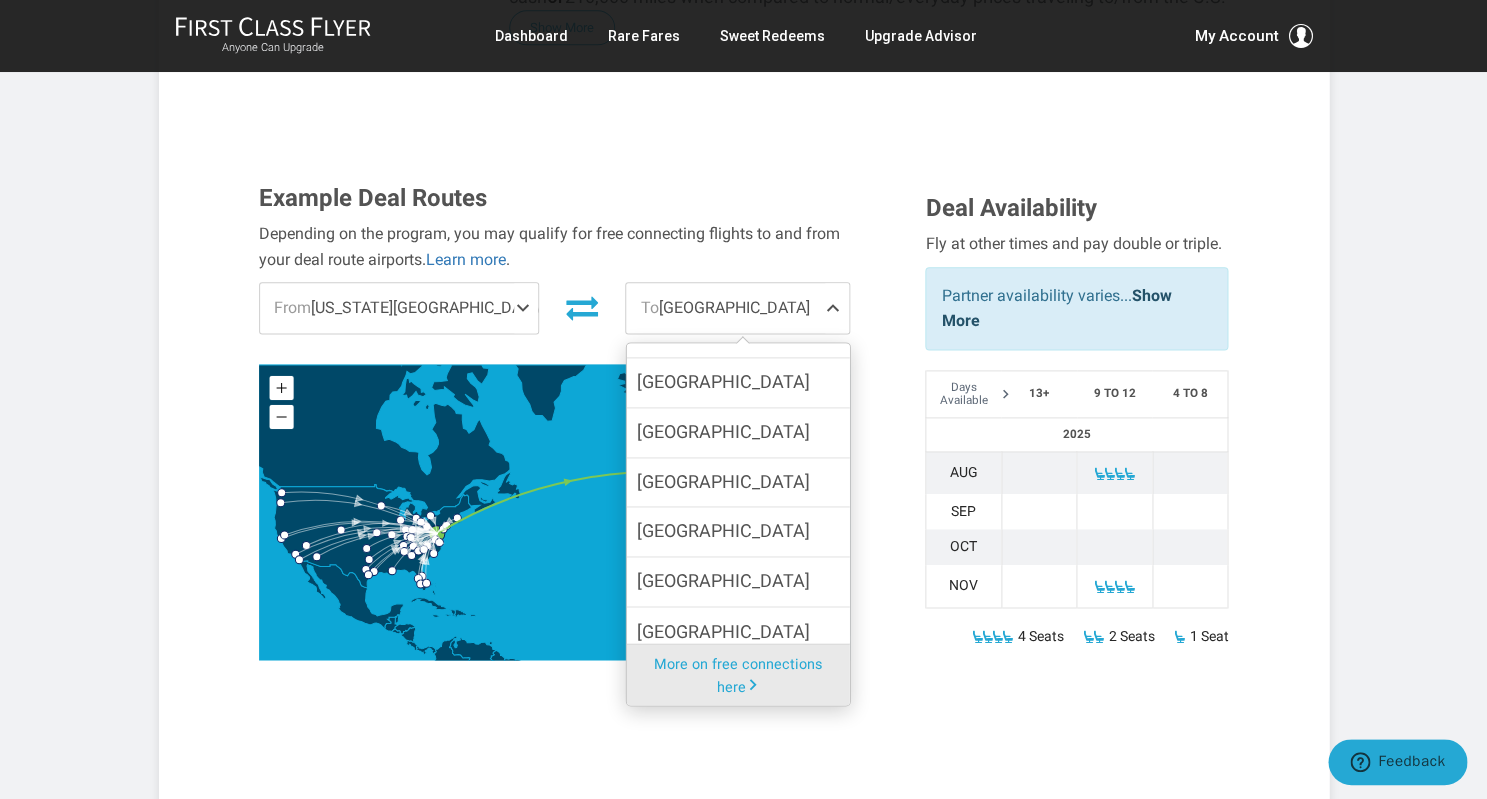 scroll, scrollTop: 2062, scrollLeft: 0, axis: vertical 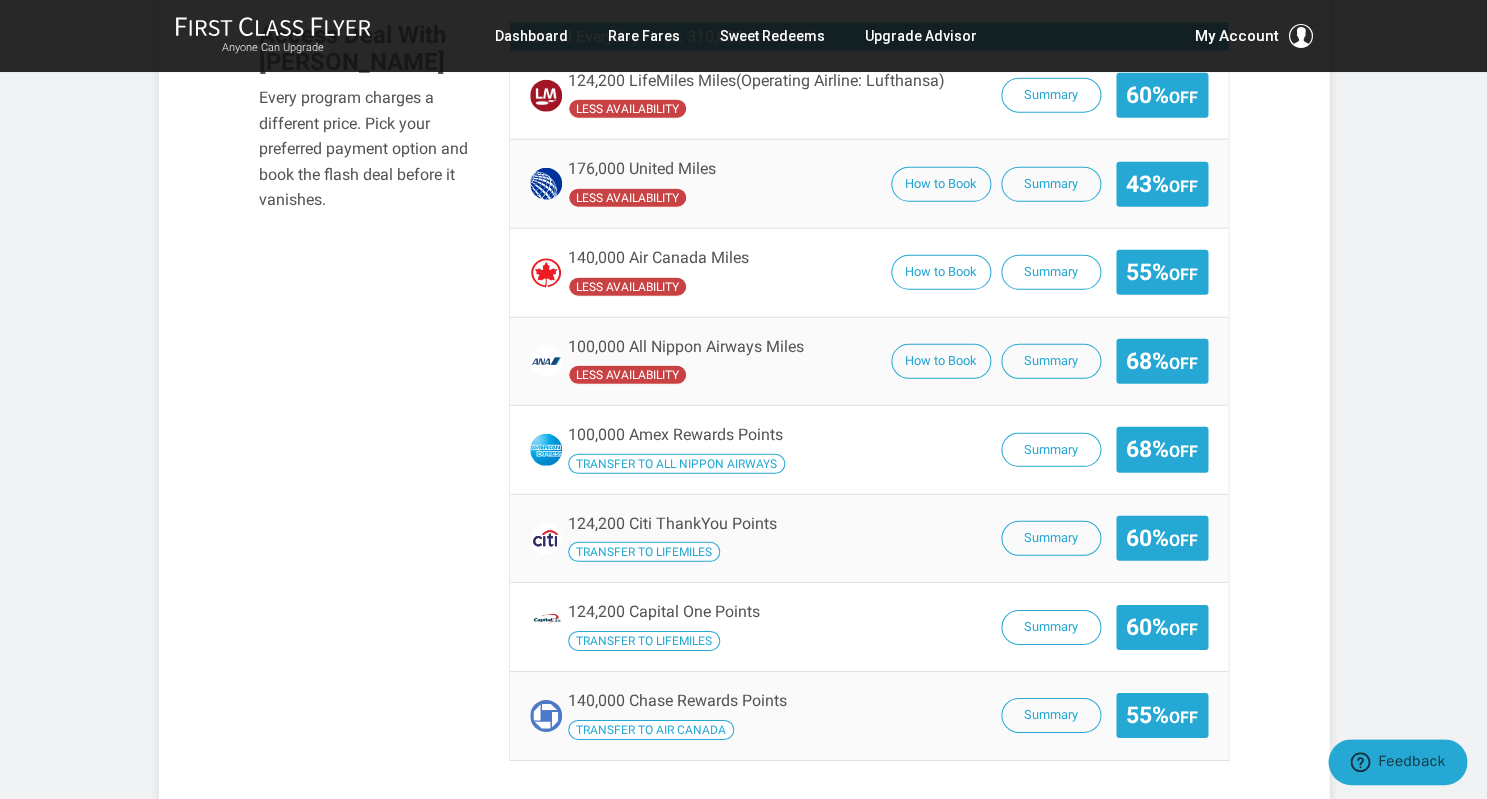 click on "124,200 Capital One Points       Transfer to LifeMiles" at bounding box center (664, 627) 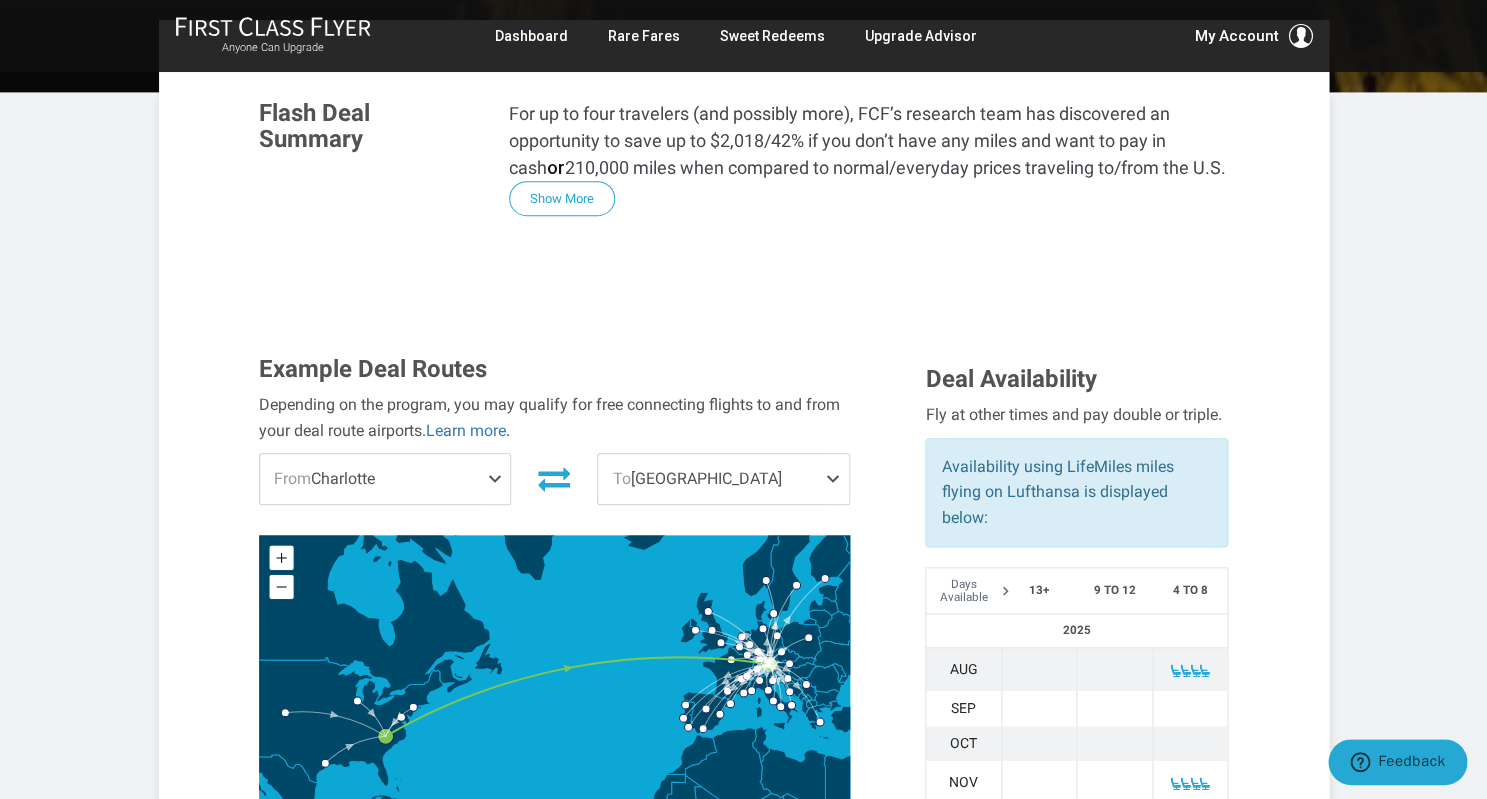 scroll, scrollTop: 25, scrollLeft: 0, axis: vertical 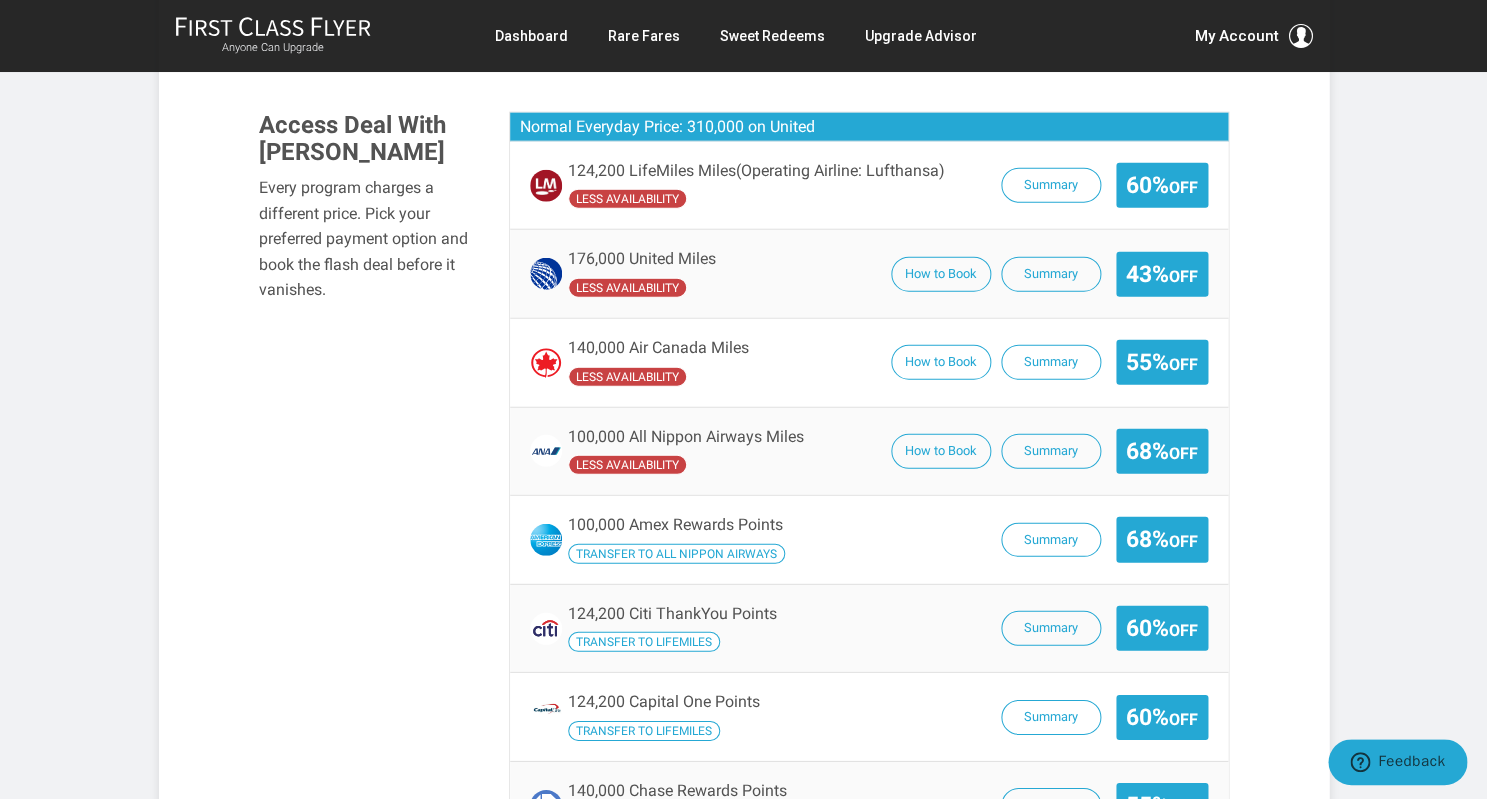 drag, startPoint x: 1484, startPoint y: 316, endPoint x: 1493, endPoint y: 333, distance: 19.235384 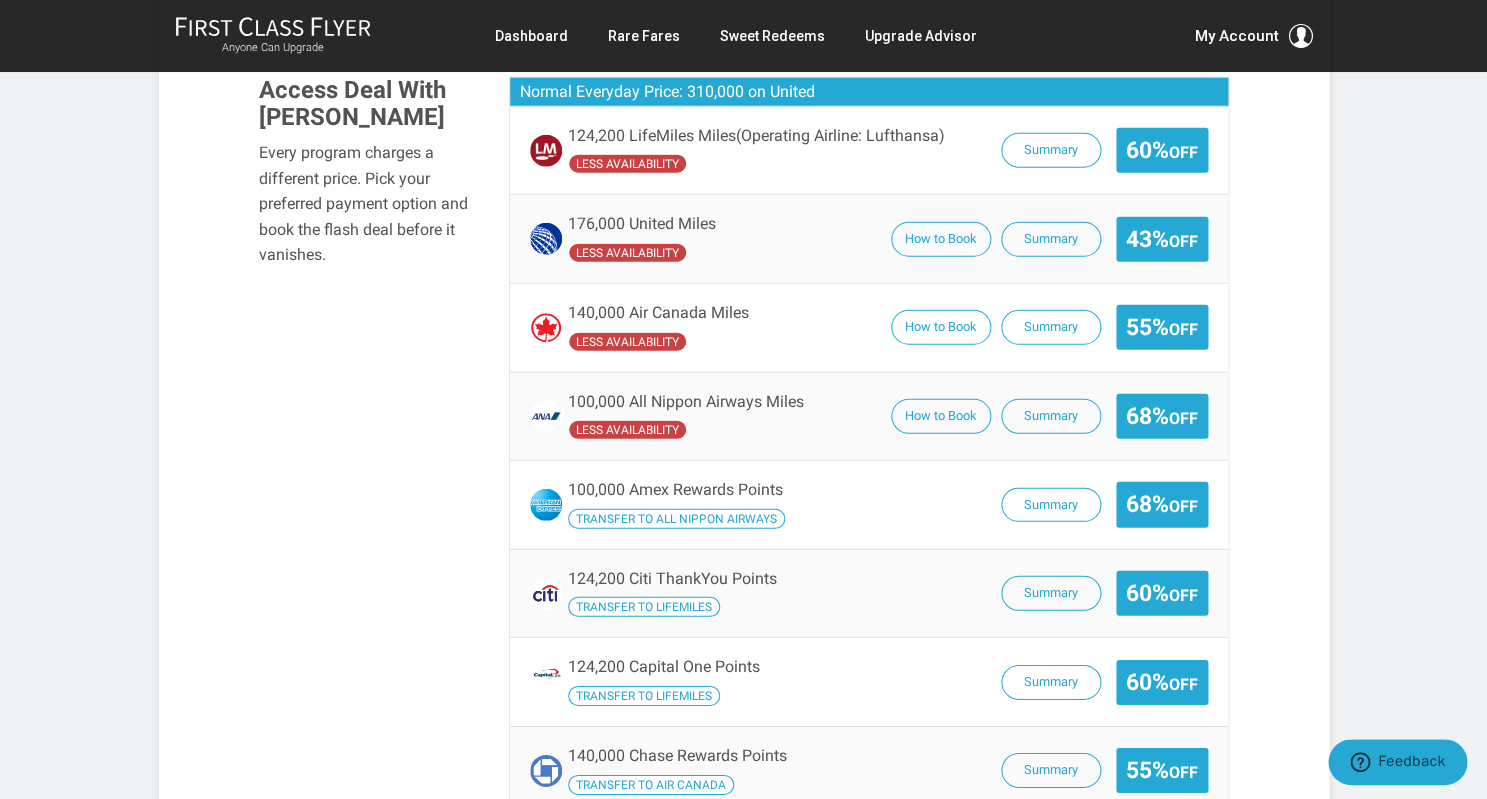 scroll, scrollTop: 1364, scrollLeft: 0, axis: vertical 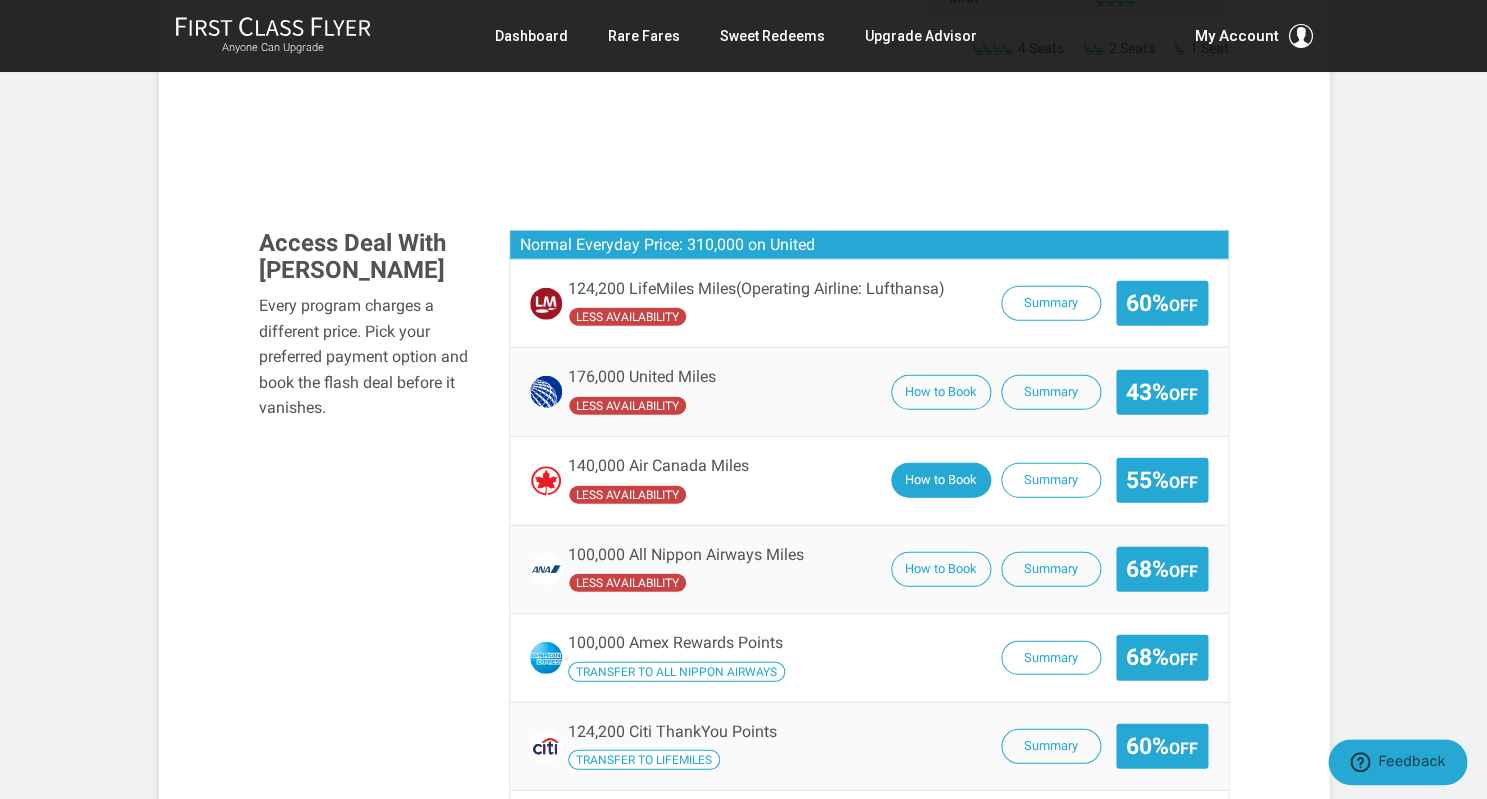 click on "How to Book" at bounding box center [941, 480] 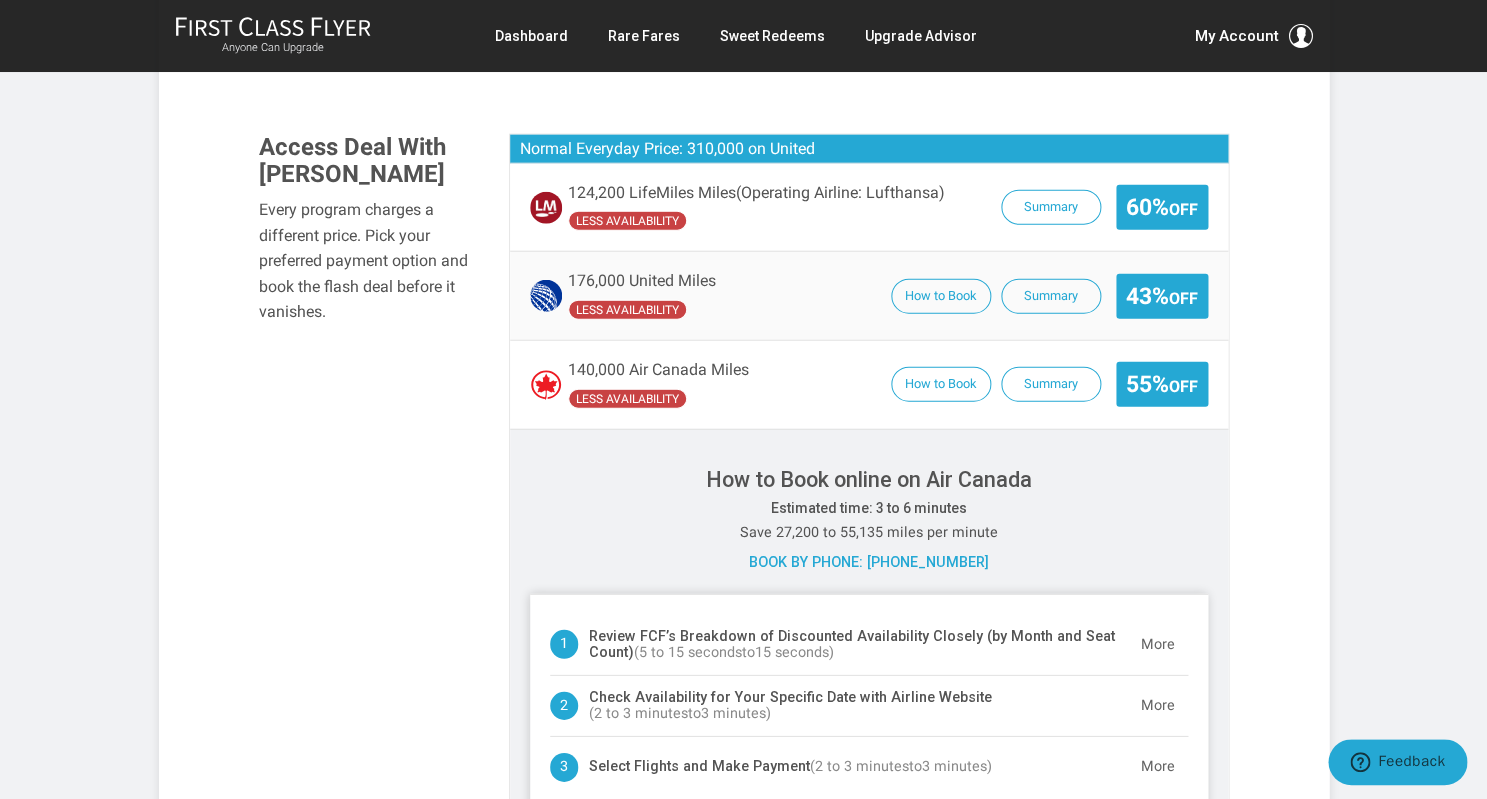 scroll, scrollTop: 1701, scrollLeft: 0, axis: vertical 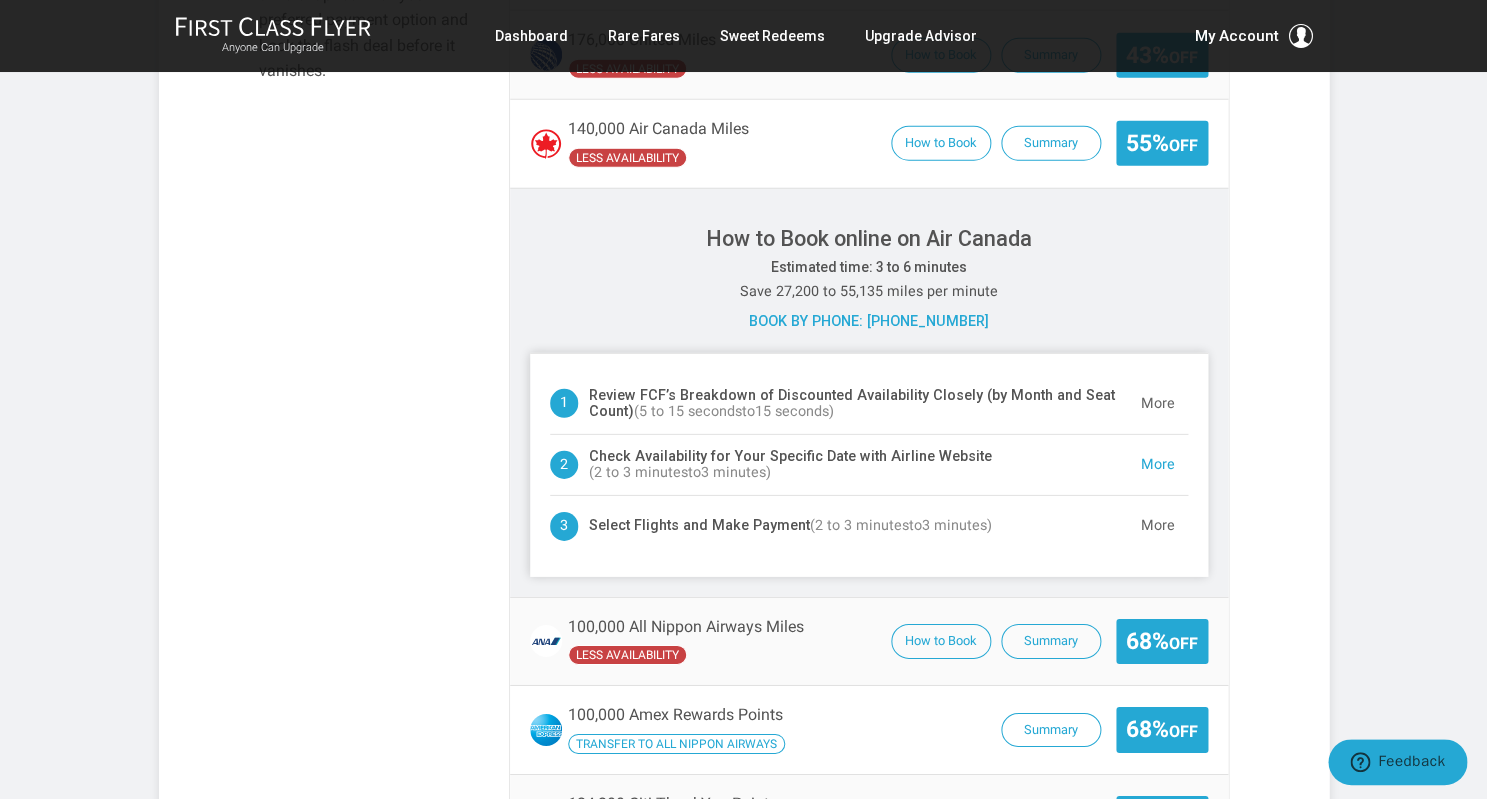 click on "More" at bounding box center [1158, 465] 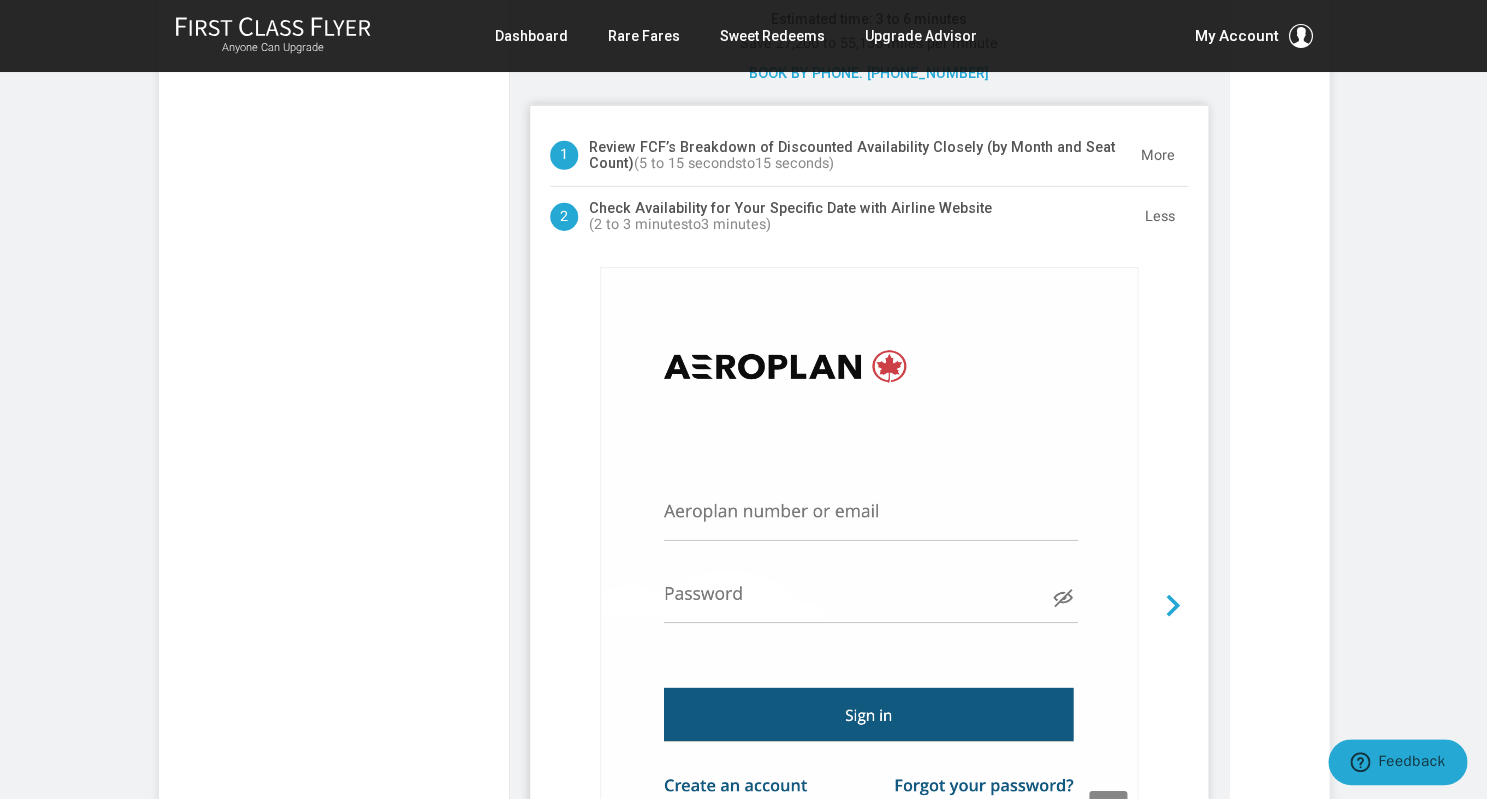 click at bounding box center (869, 555) 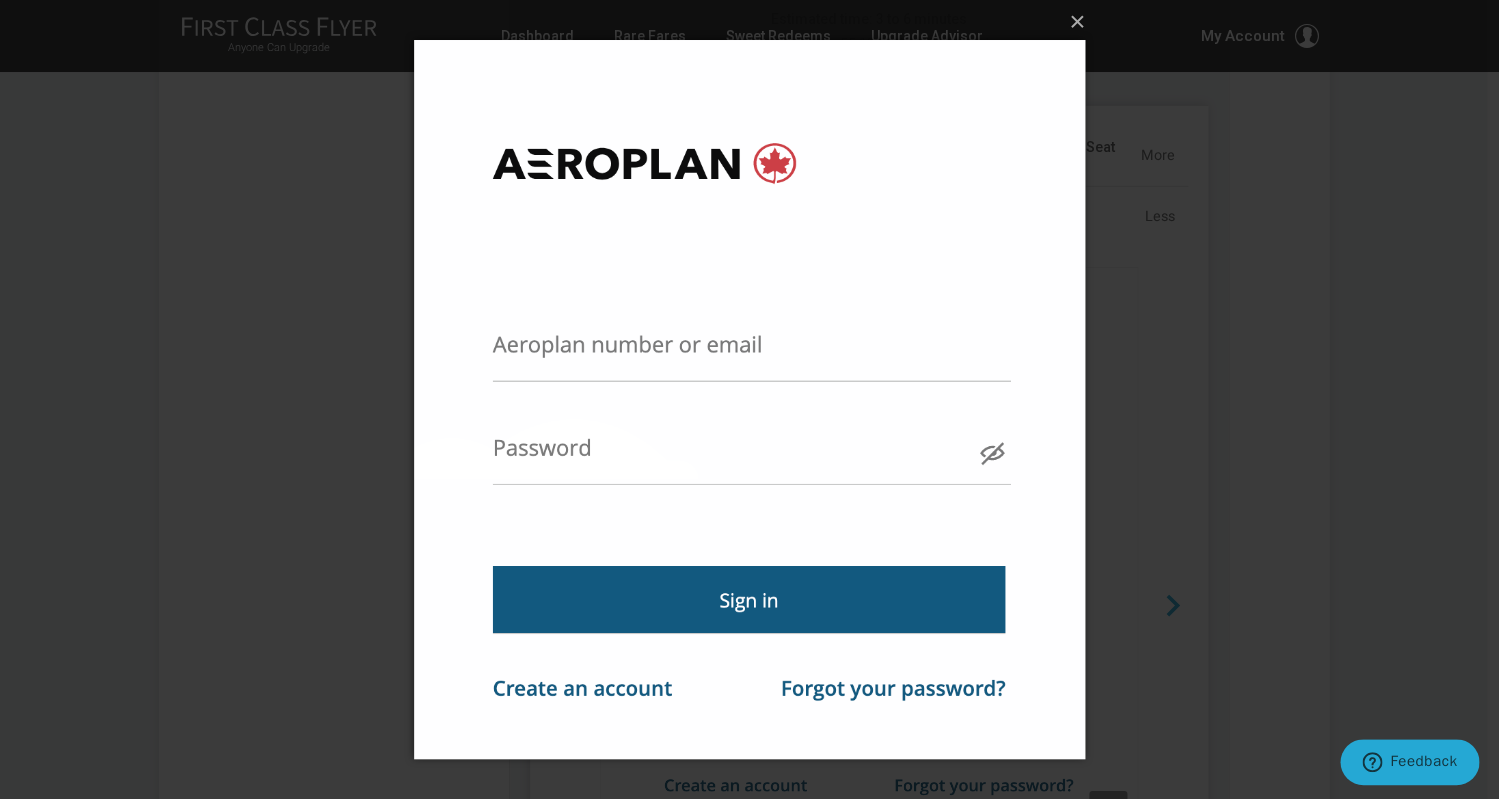 click at bounding box center [749, 399] 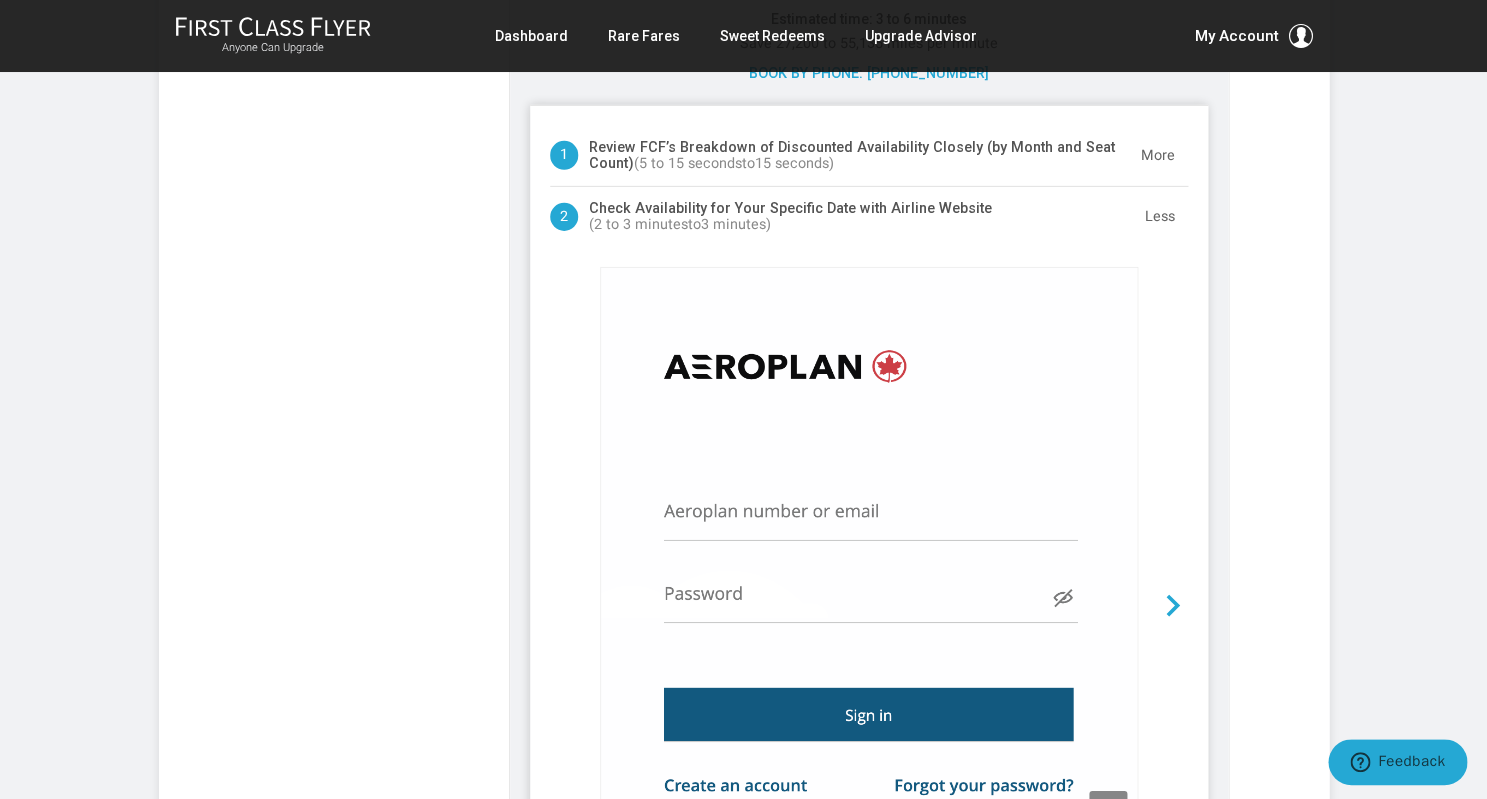 scroll, scrollTop: 0, scrollLeft: 0, axis: both 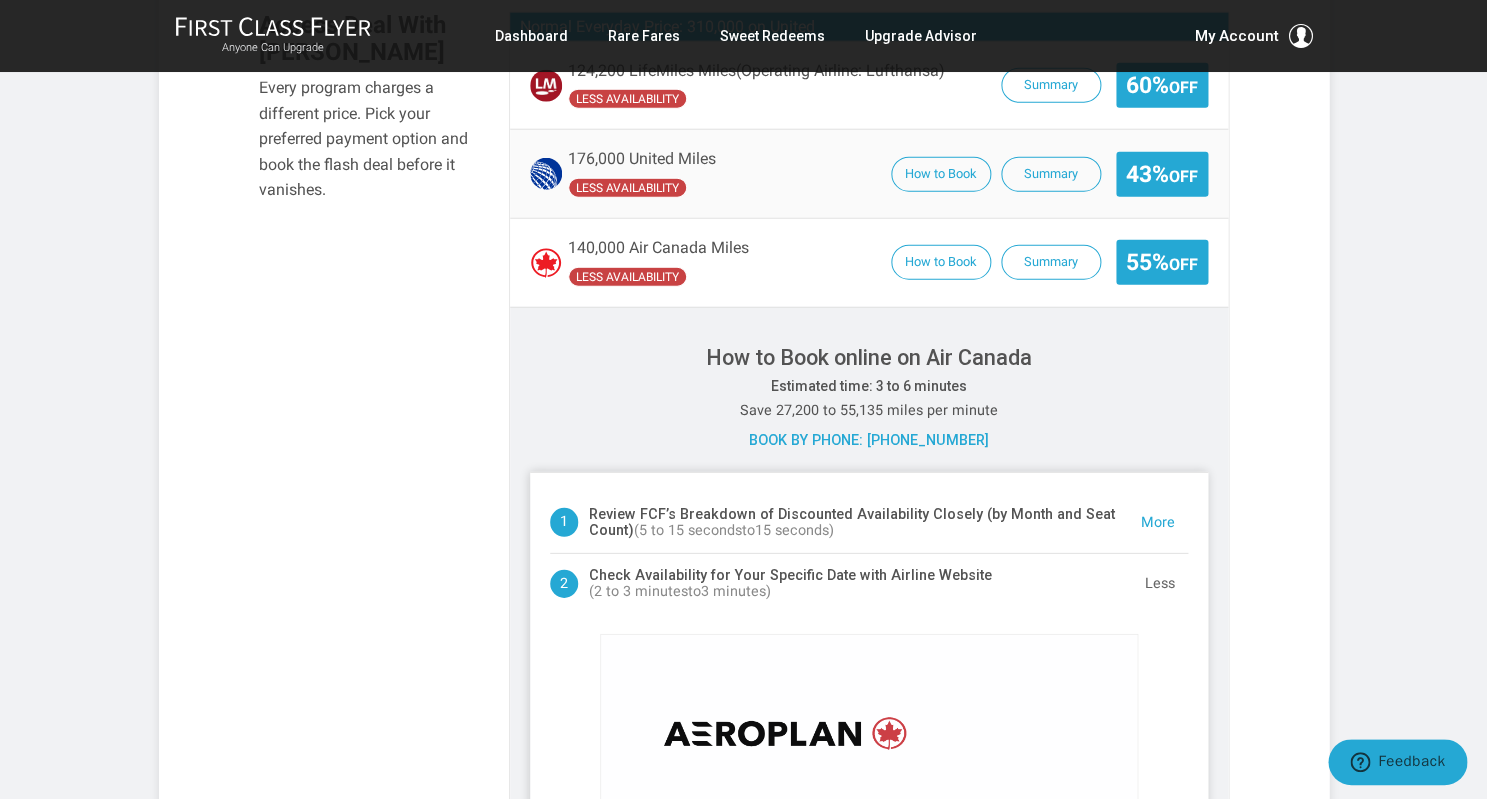 click on "More" at bounding box center (1158, 523) 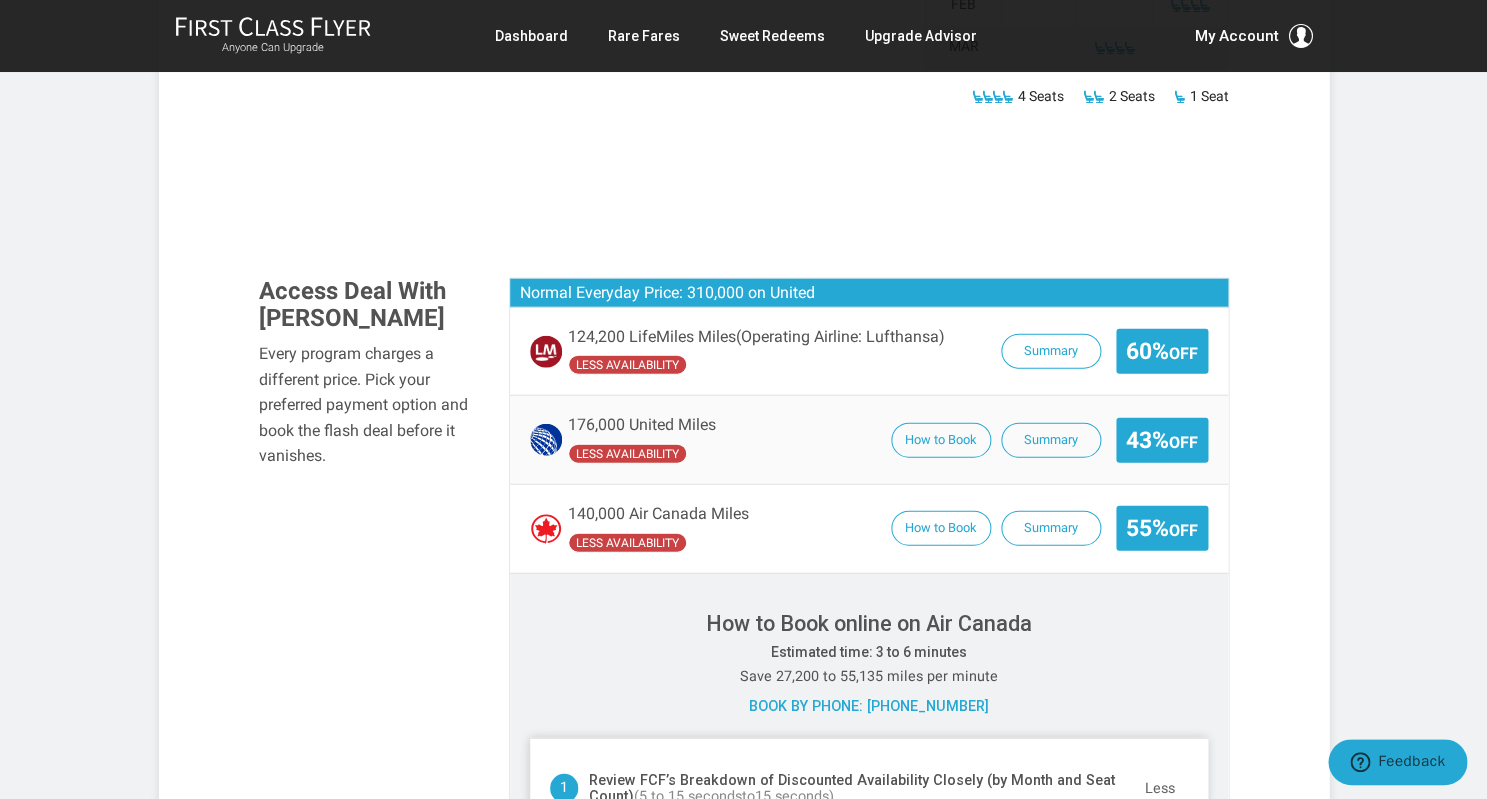 scroll, scrollTop: 1292, scrollLeft: 0, axis: vertical 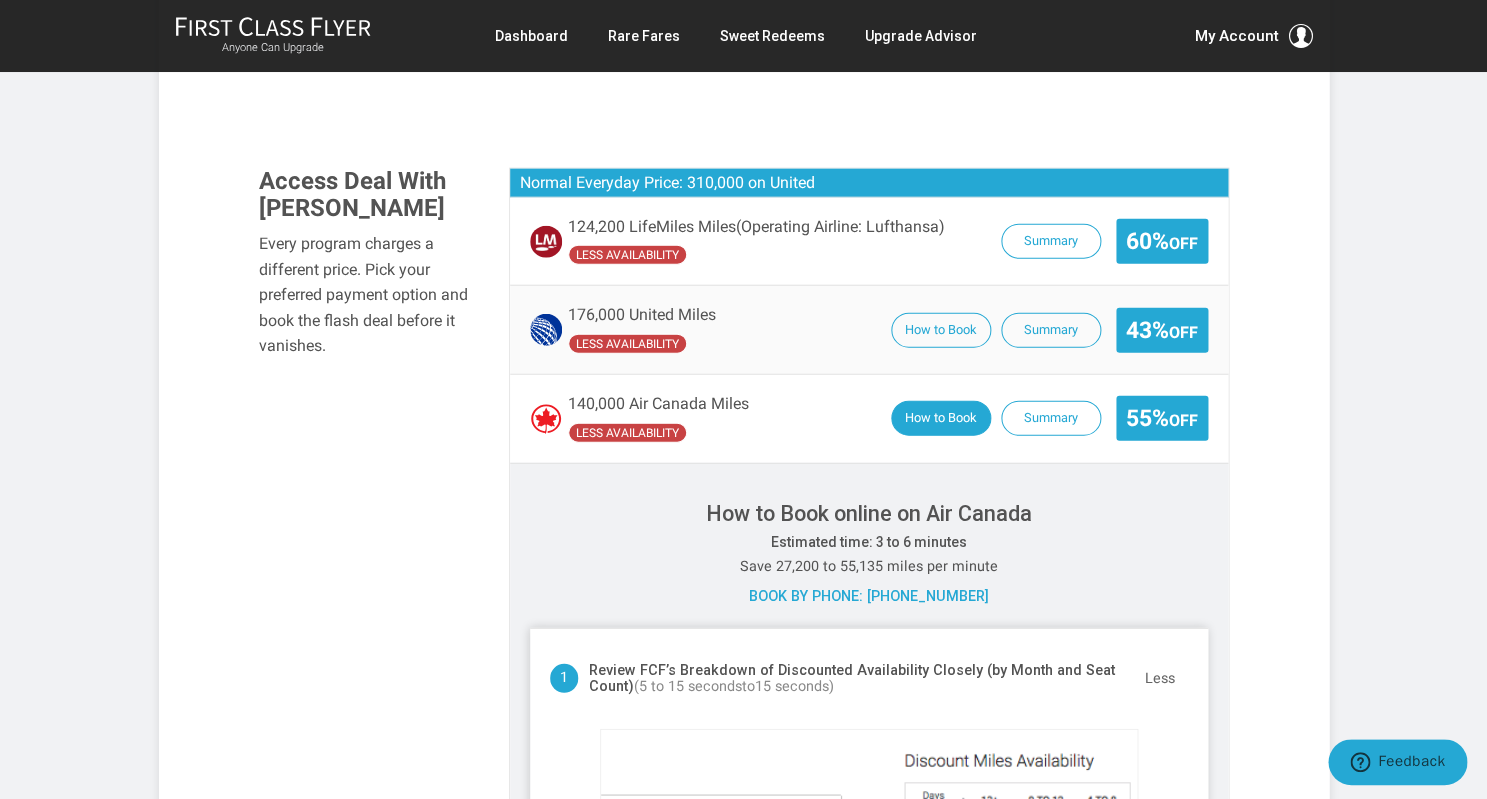 click on "How to Book" at bounding box center (941, 418) 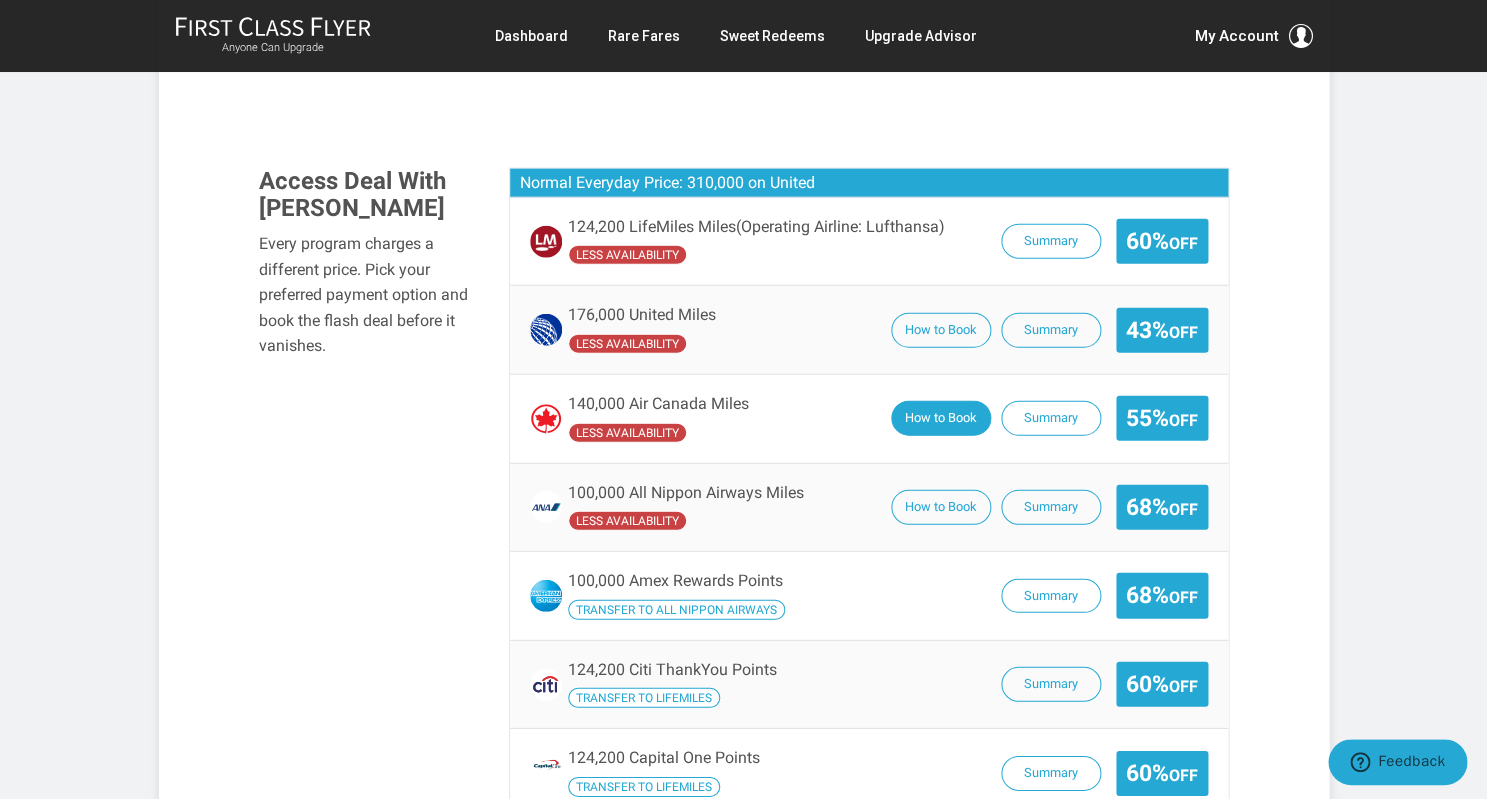 click on "How to Book" at bounding box center (941, 418) 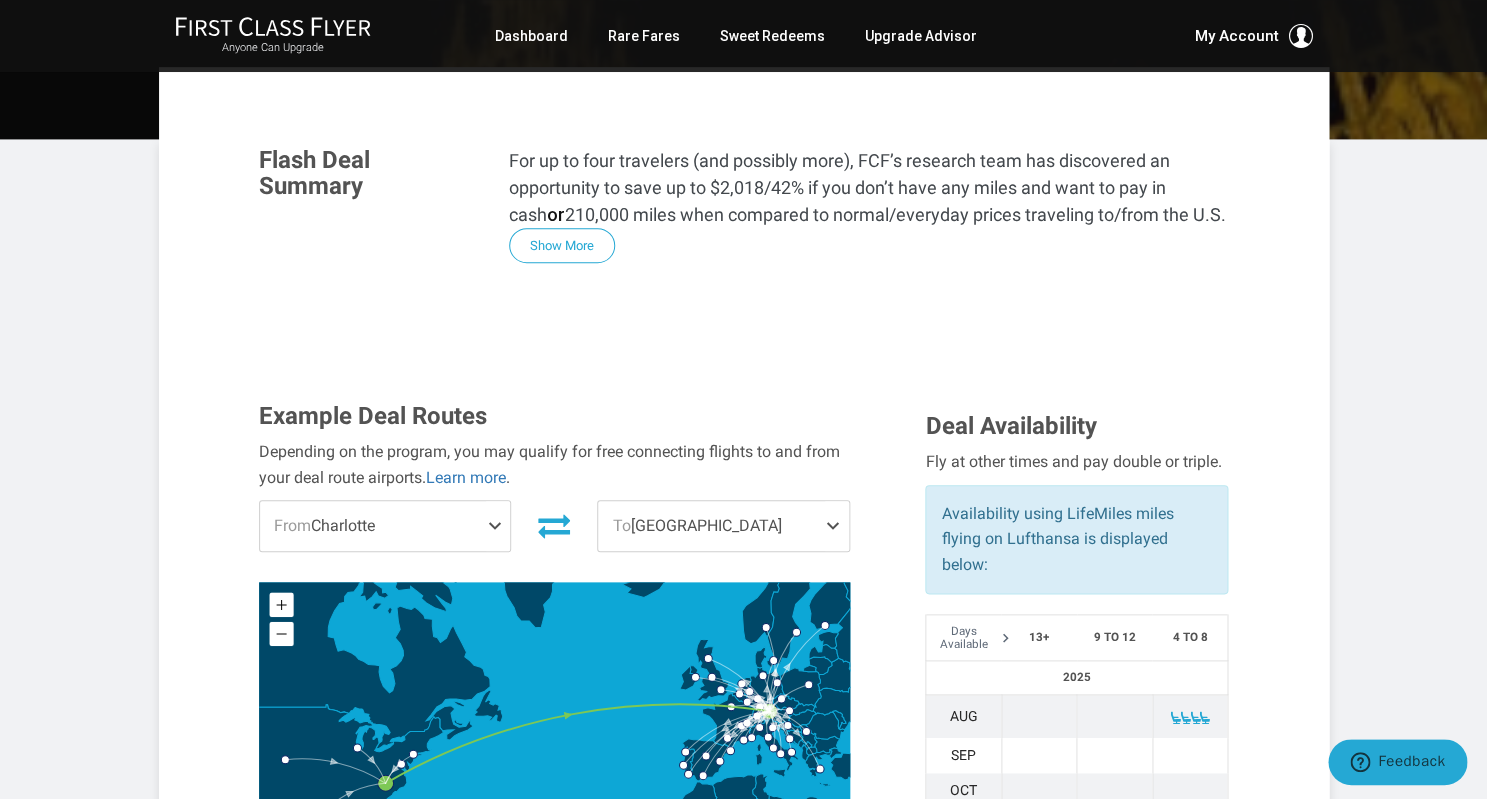 scroll, scrollTop: 348, scrollLeft: 0, axis: vertical 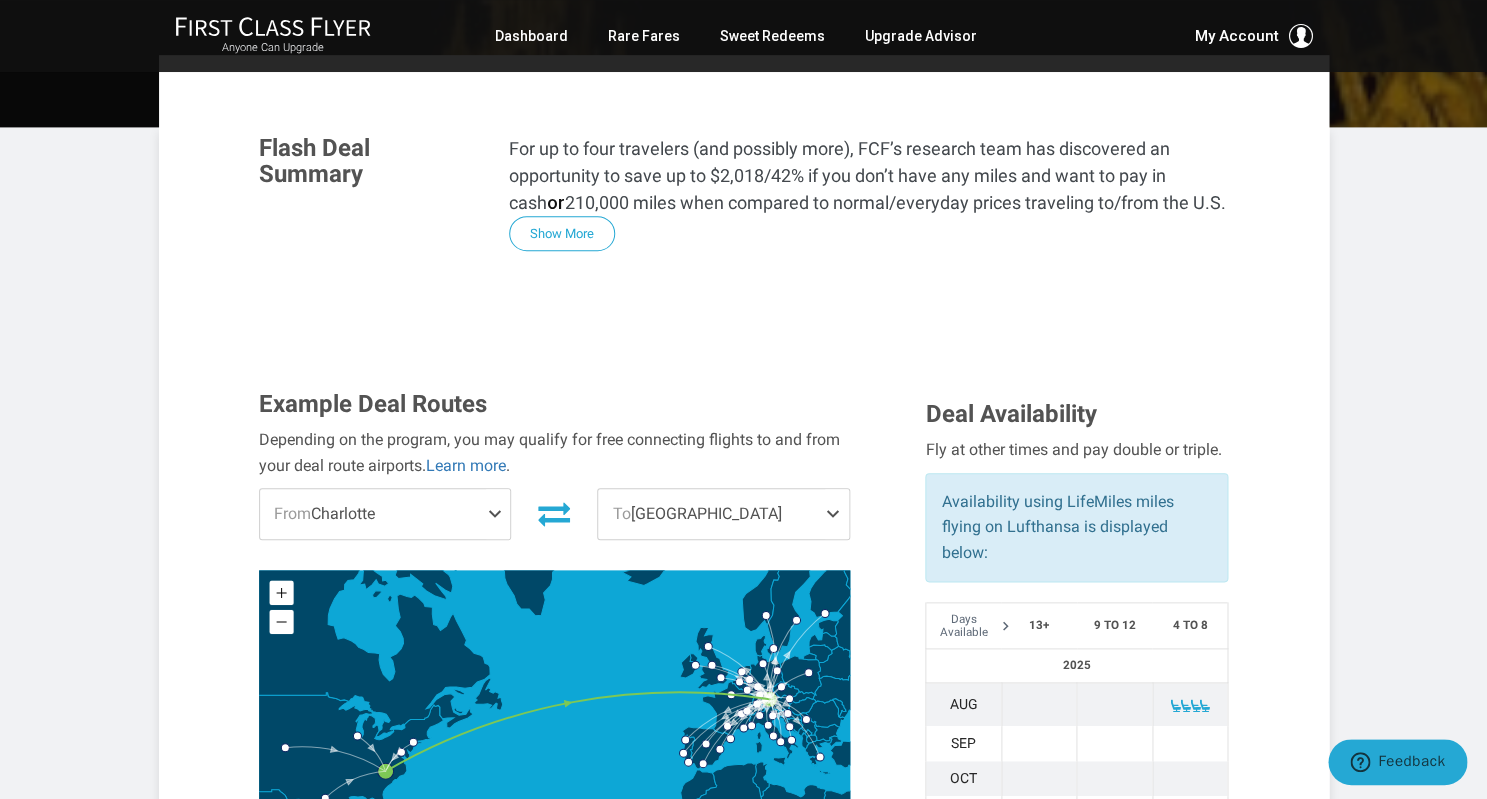 click at bounding box center [498, 514] 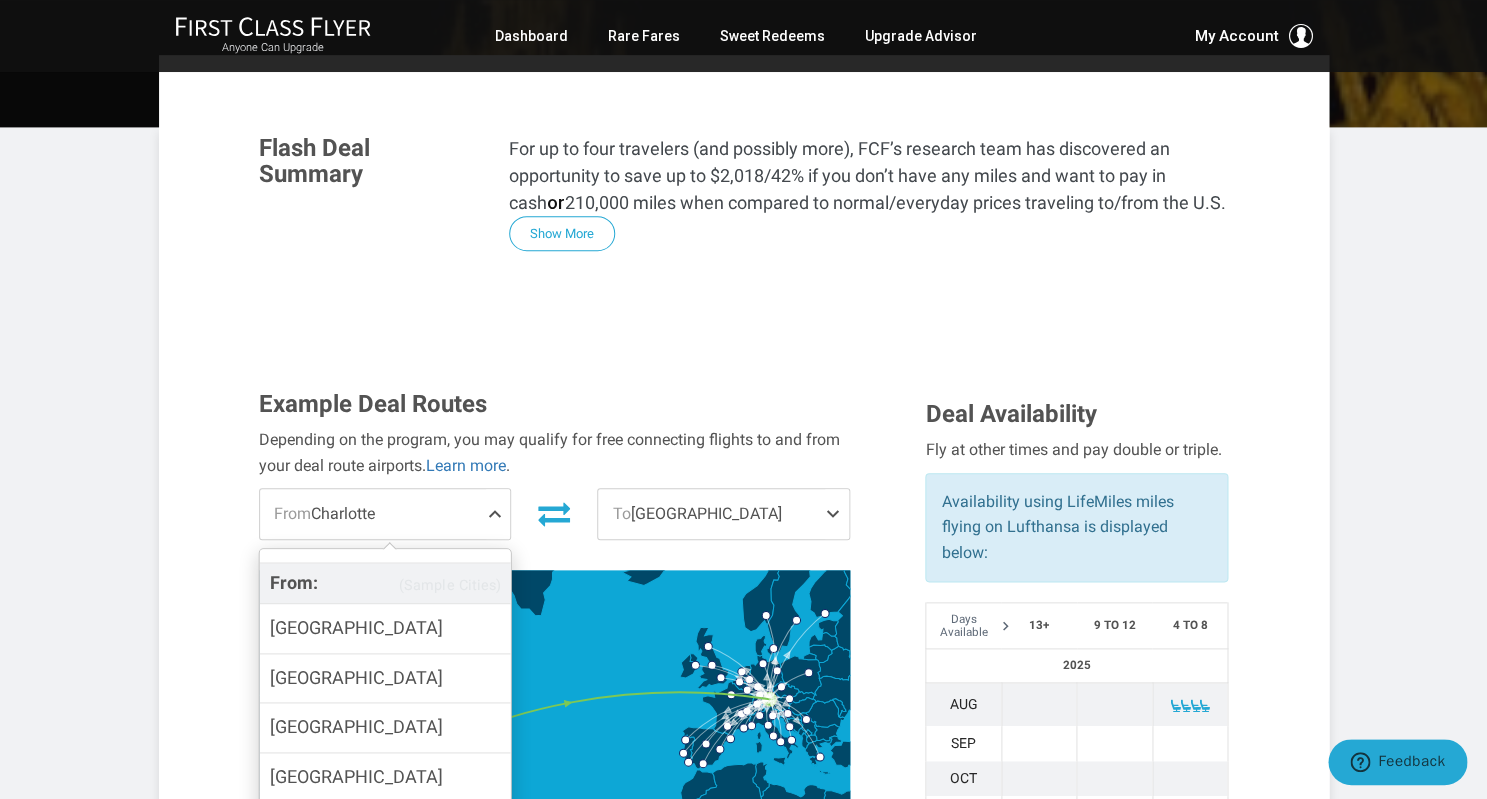 scroll, scrollTop: 0, scrollLeft: 0, axis: both 